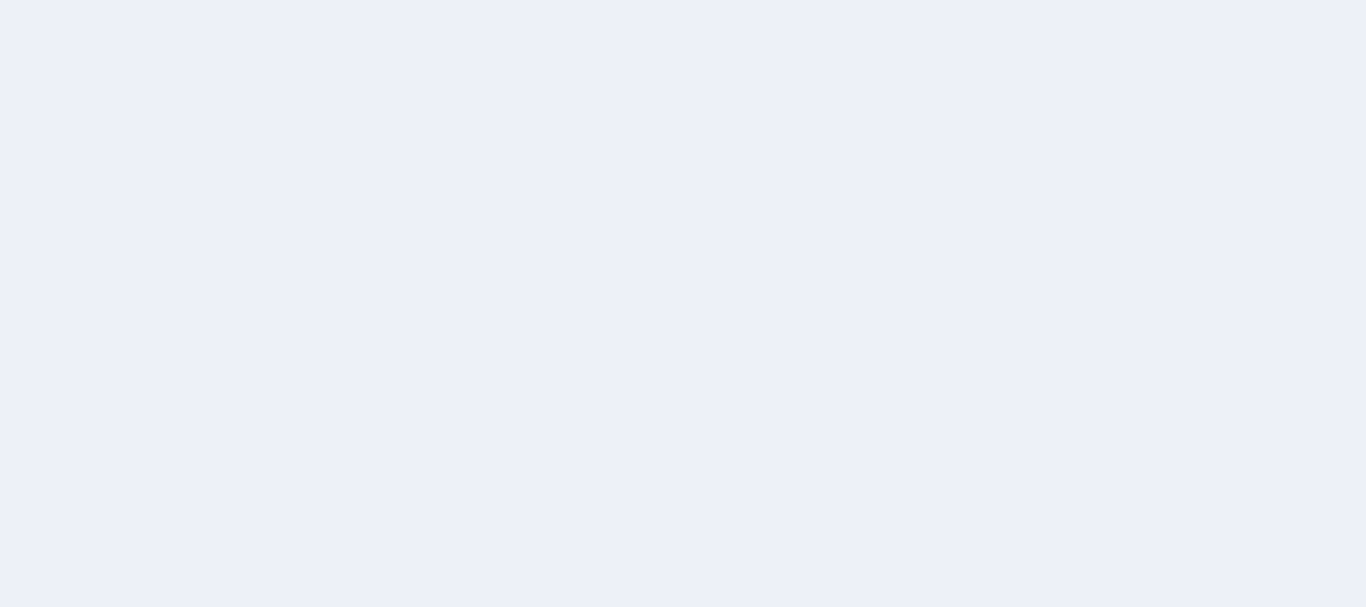 scroll, scrollTop: 0, scrollLeft: 0, axis: both 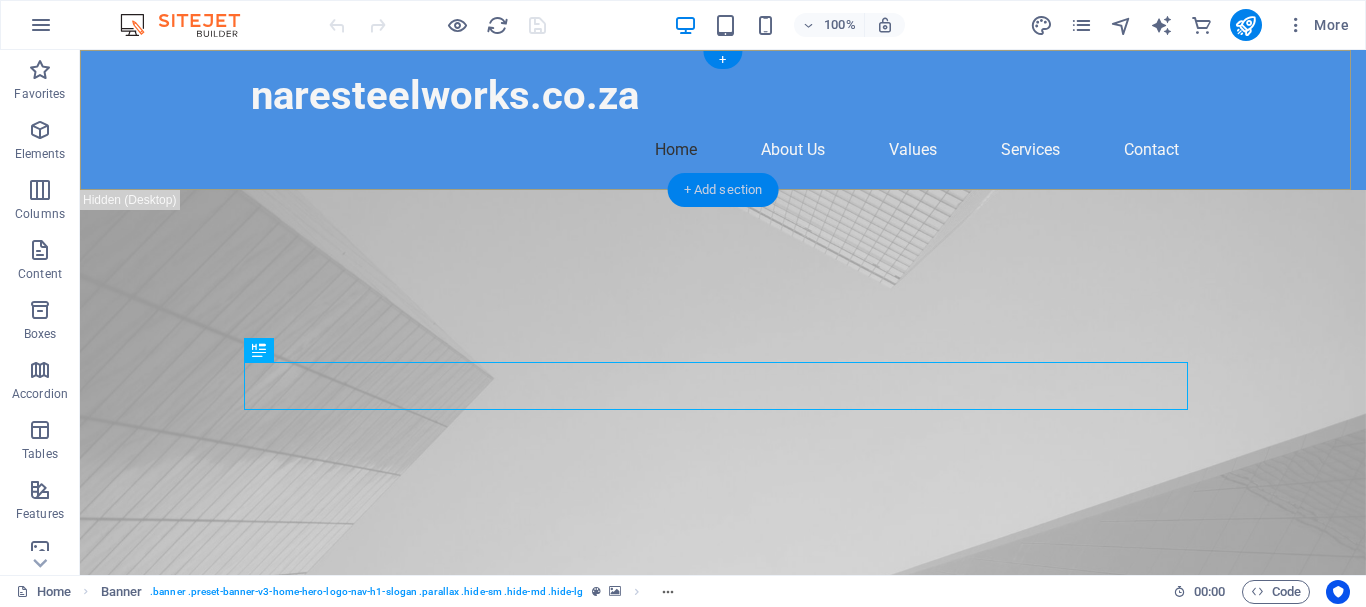 click on "+ Add section" at bounding box center [723, 190] 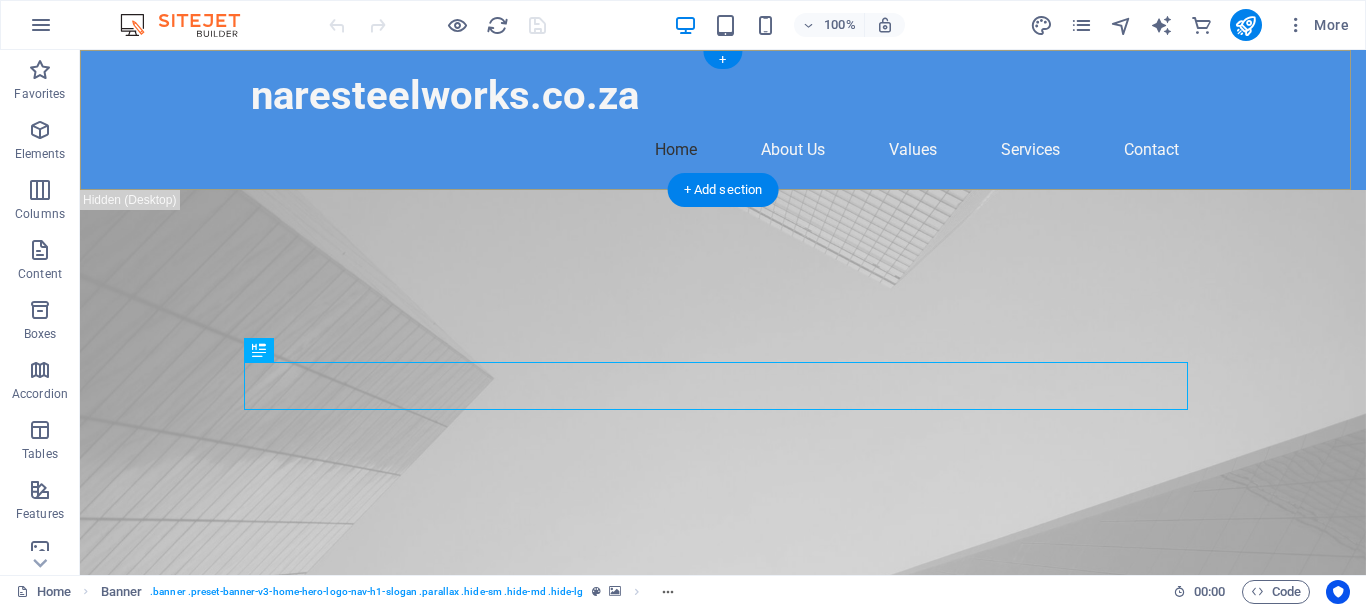 click on "naresteelworks.co.za Home About Us Values Services Contact" at bounding box center (723, 120) 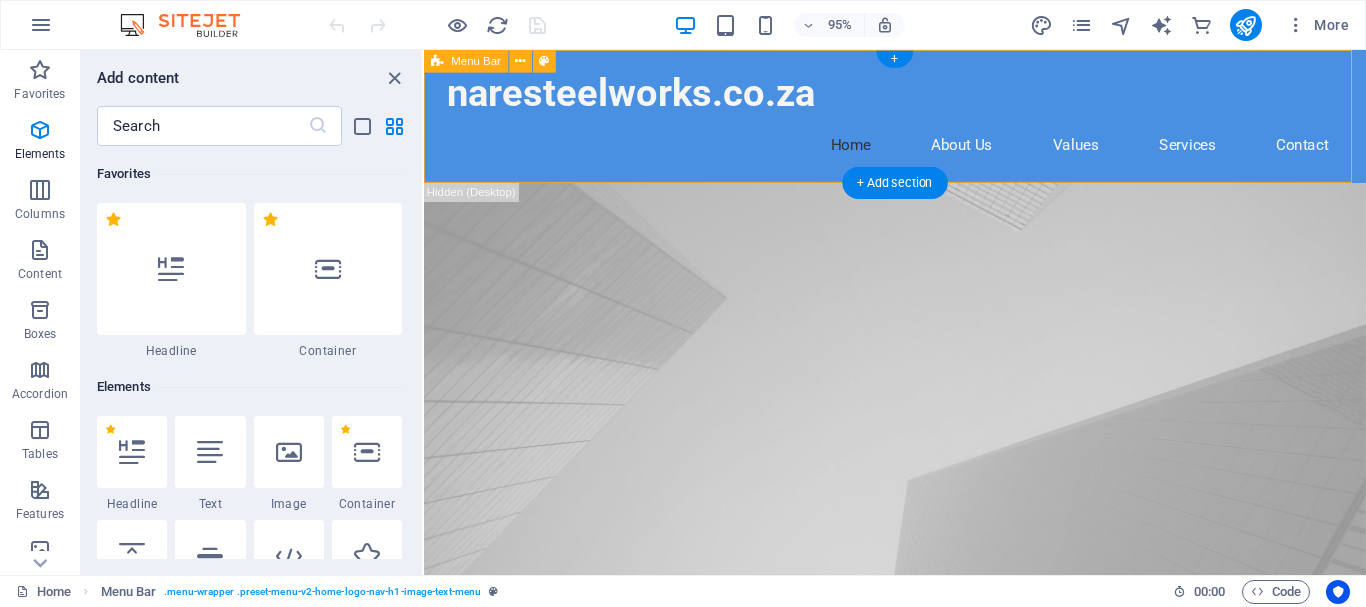 scroll, scrollTop: 3499, scrollLeft: 0, axis: vertical 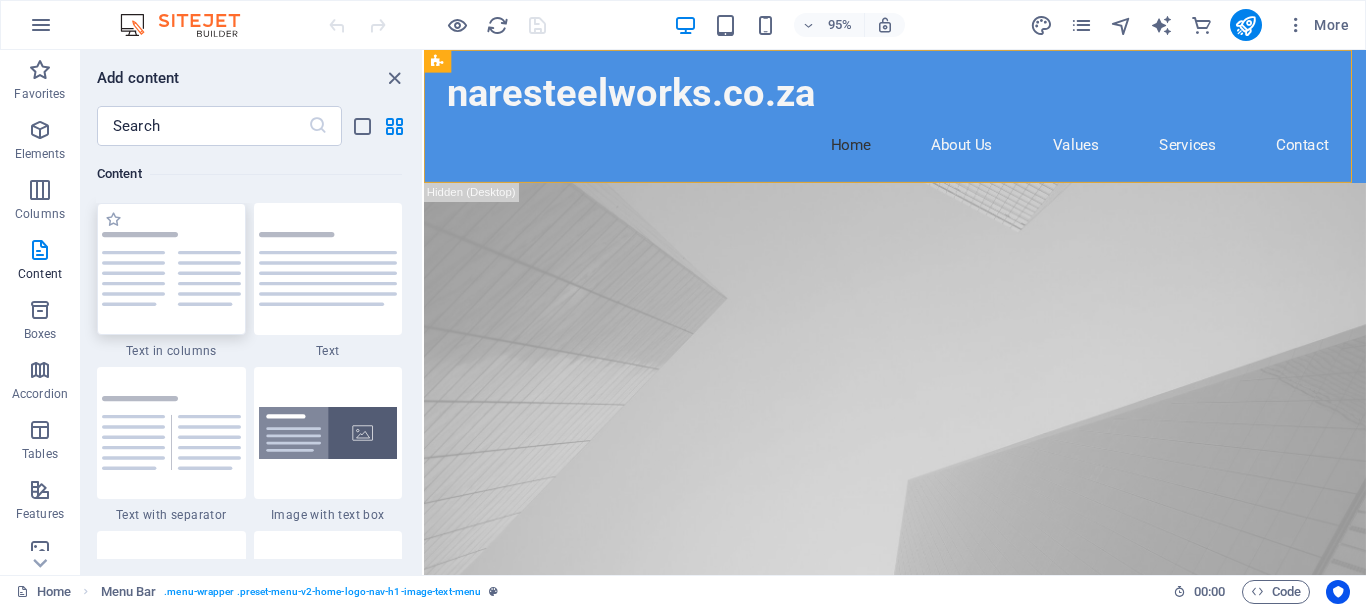 click at bounding box center [171, 269] 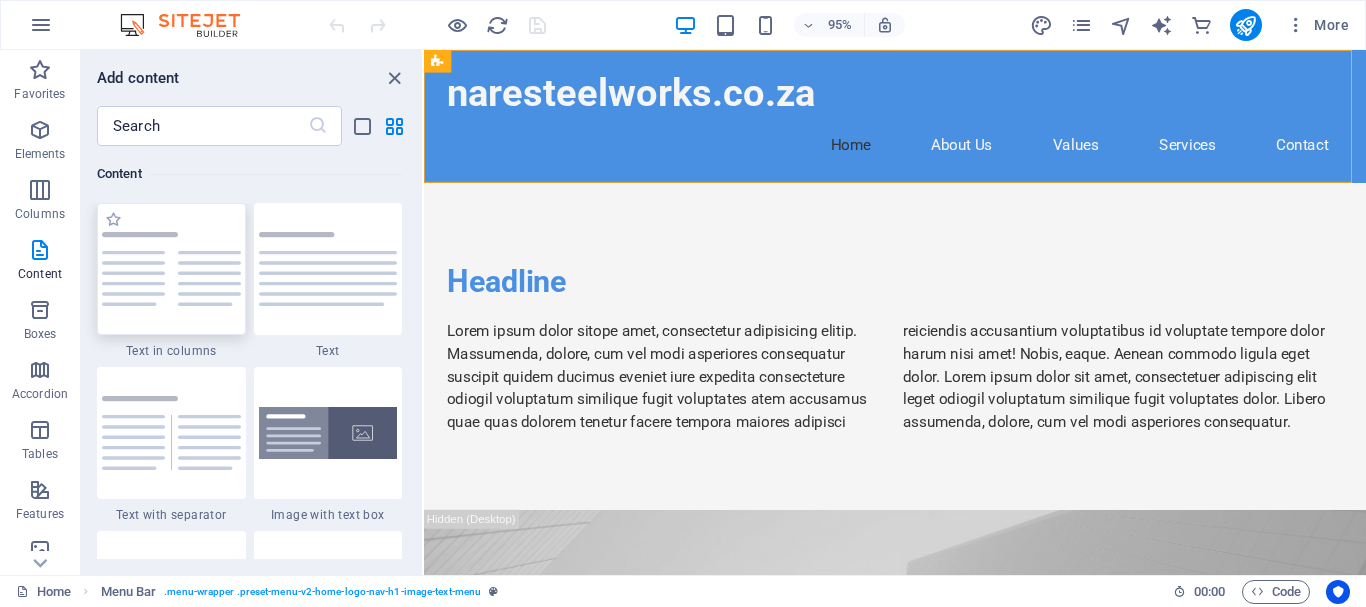 click on "Headline Lorem ipsum dolor sitope amet, consectetur adipisicing elitip. Massumenda, dolore, cum vel modi asperiores consequatur suscipit quidem ducimus eveniet iure expedita consecteture odiogil voluptatum similique fugit voluptates atem accusamus quae quas dolorem tenetur facere tempora maiores adipisci reiciendis accusantium voluptatibus id voluptate tempore dolor harum nisi amet! Nobis, eaque. Aenean commodo ligula eget dolor. Lorem ipsum dolor sit amet, consectetuer adipiscing elit leget odiogil voluptatum similique fugit voluptates dolor. Libero assumenda, dolore, cum vel modi asperiores consequatur." at bounding box center (920, 362) 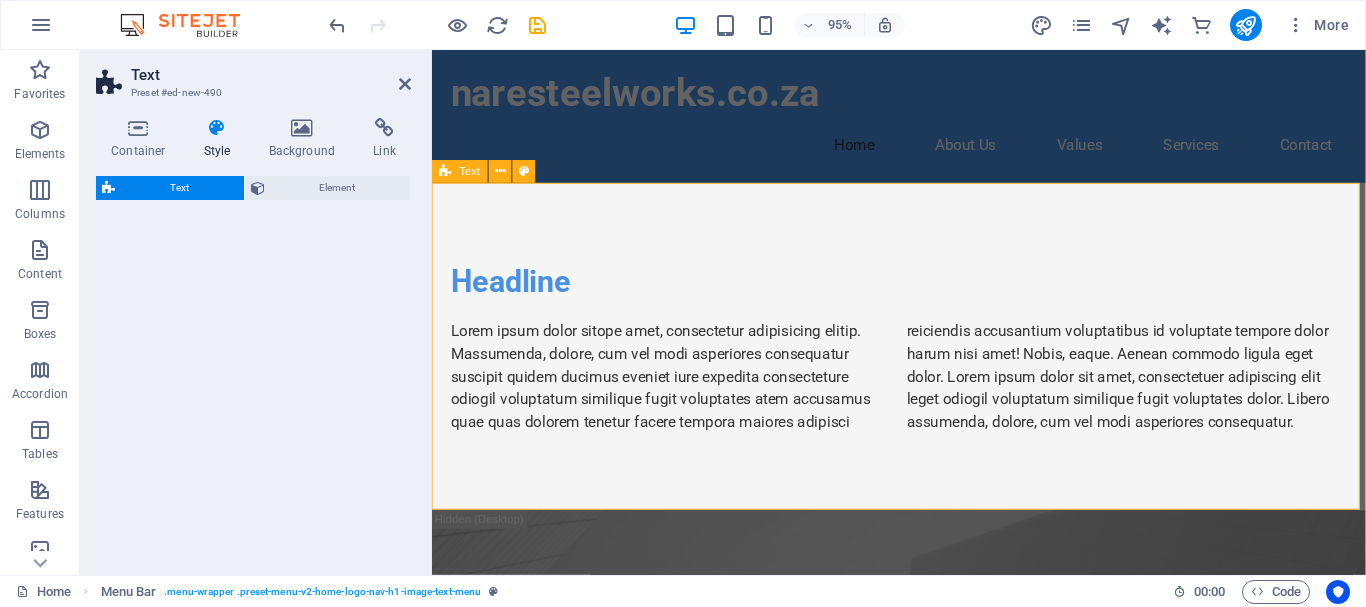 select on "rem" 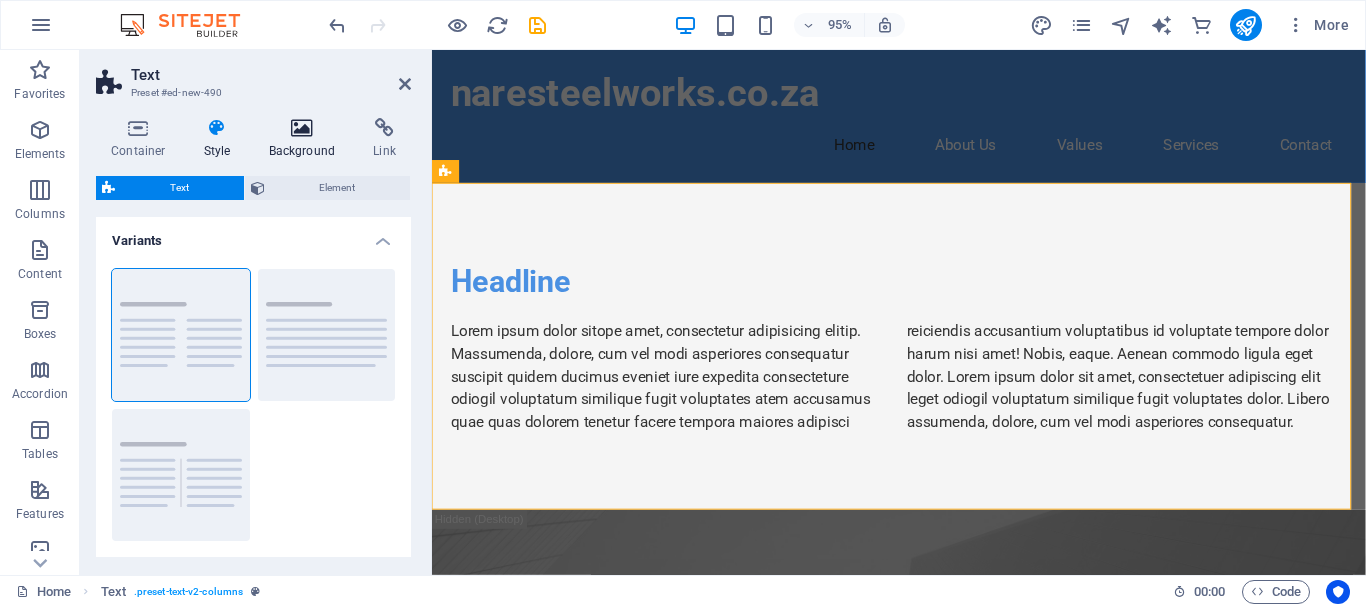 click at bounding box center (302, 128) 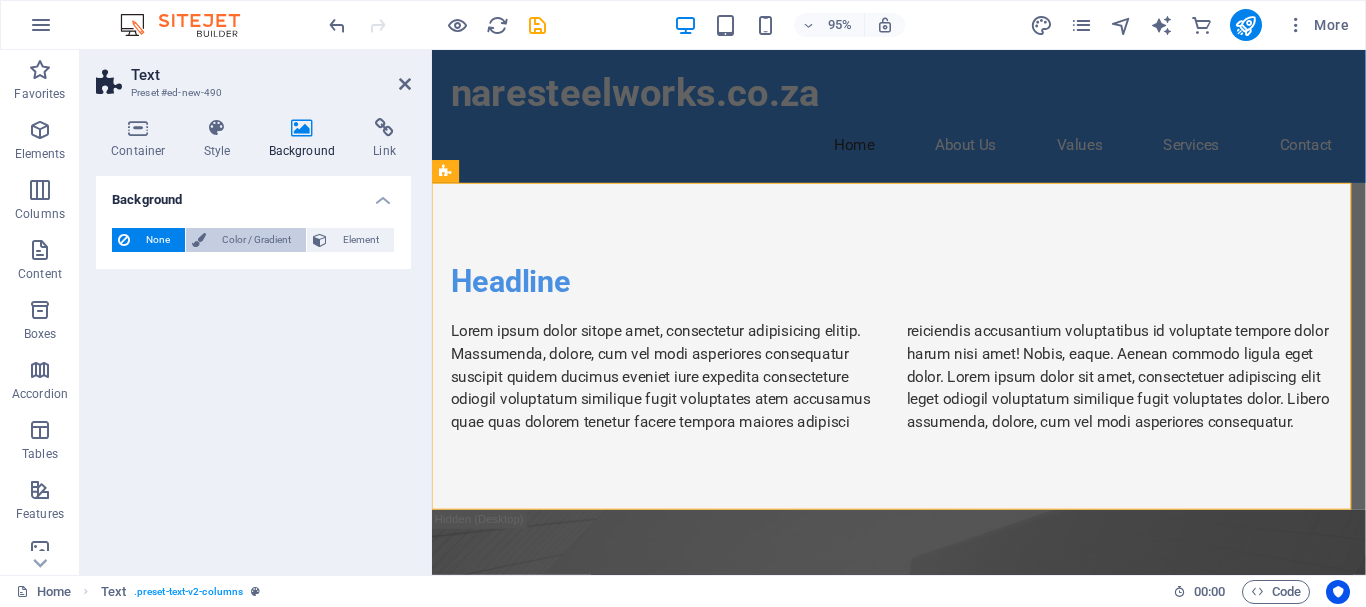 click at bounding box center (199, 240) 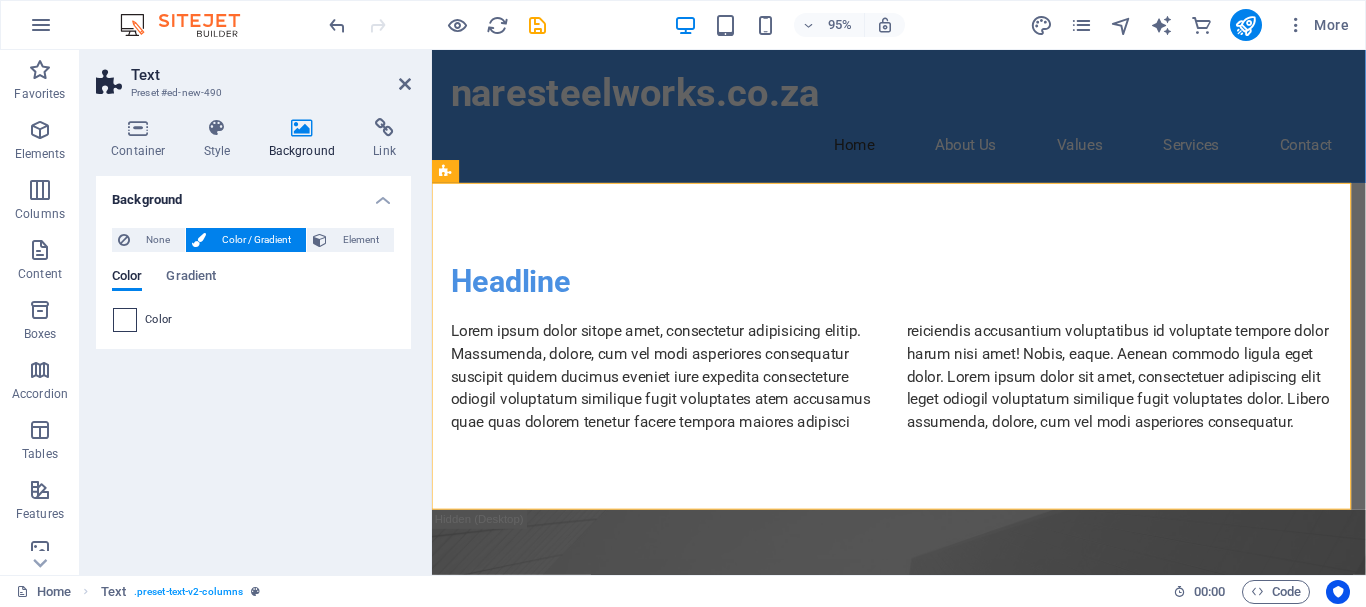 click at bounding box center (125, 320) 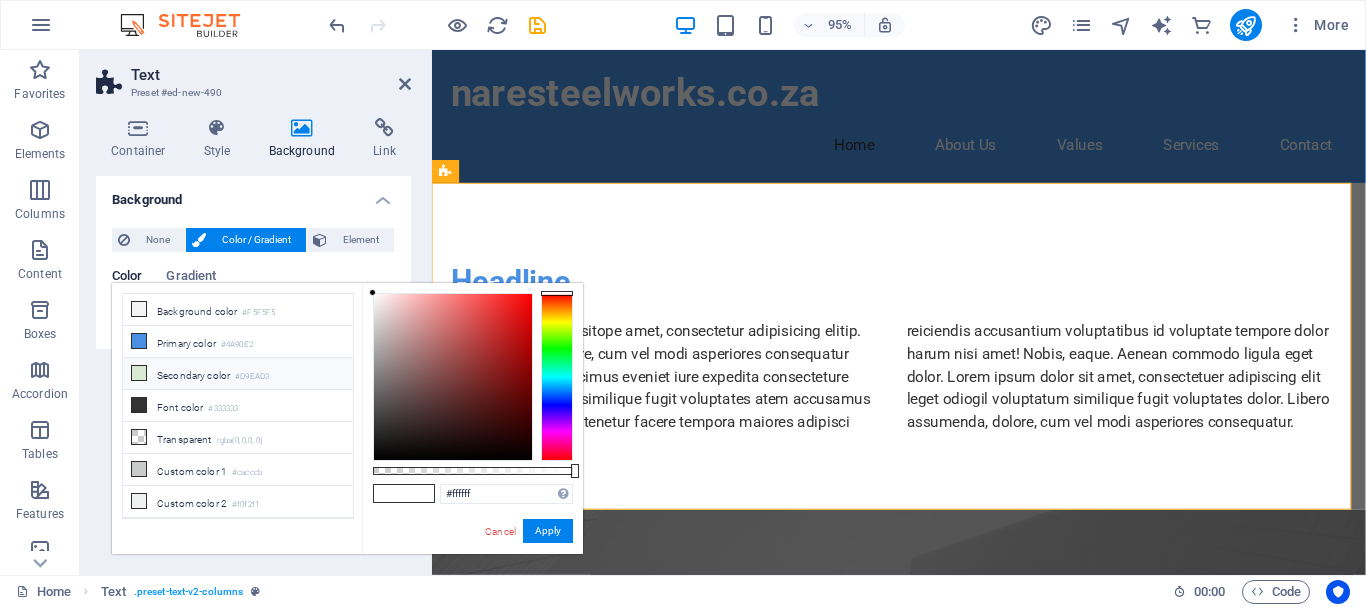 click at bounding box center (139, 373) 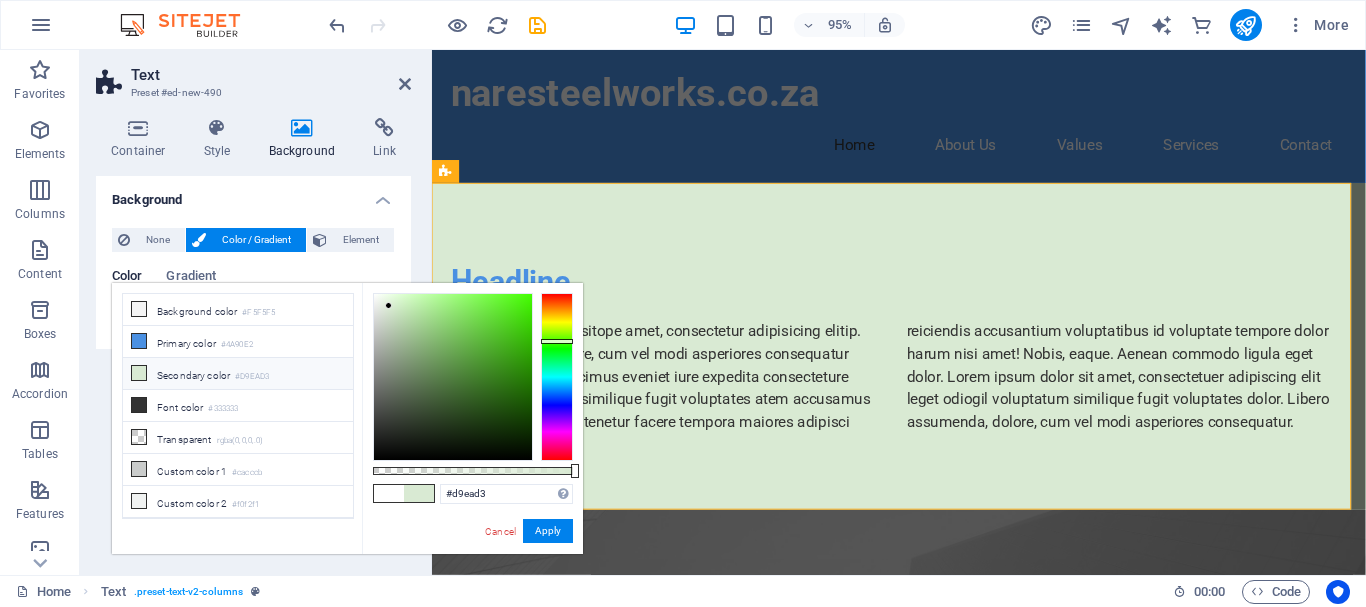 click on "Secondary color
#D9EAD3" at bounding box center [238, 374] 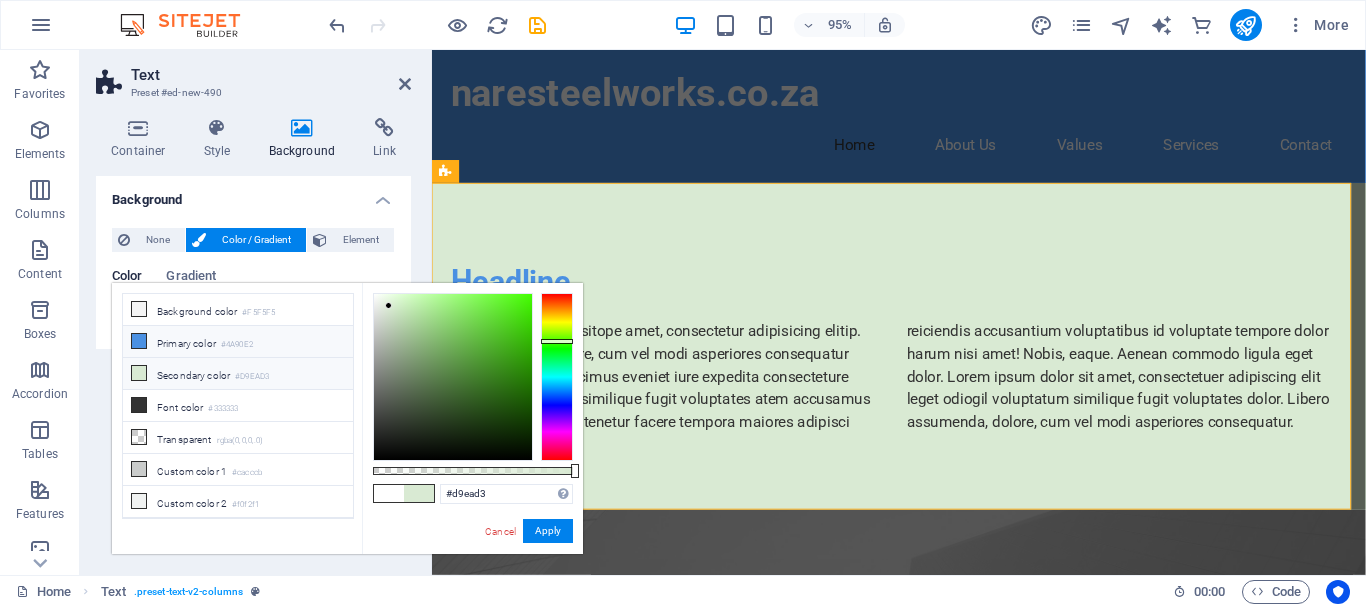 click at bounding box center [139, 341] 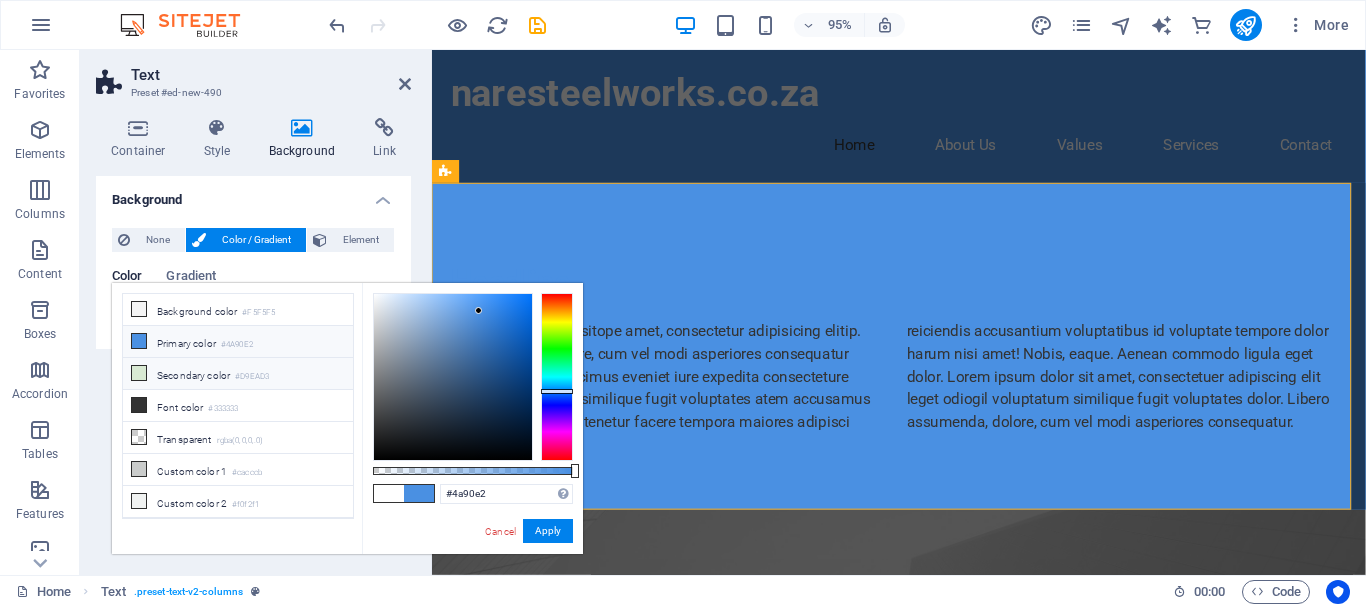 click on "Secondary color
#D9EAD3" at bounding box center (238, 374) 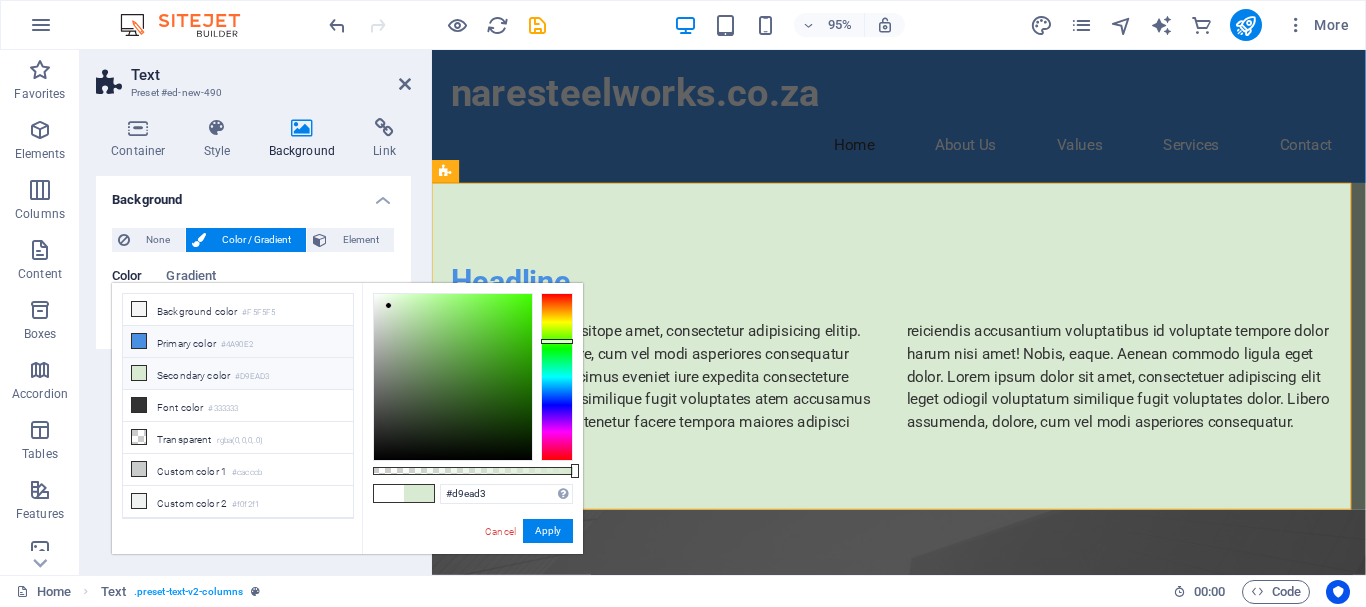 click on "Primary color
#4A90E2" at bounding box center (238, 342) 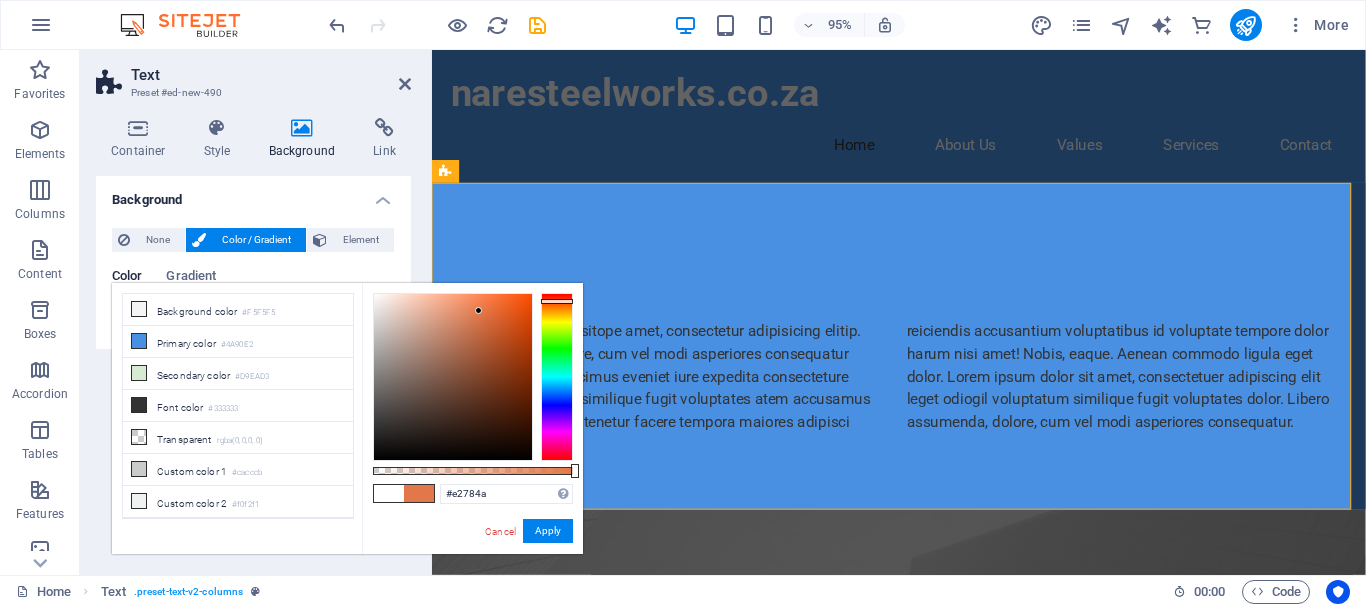 click at bounding box center [557, 377] 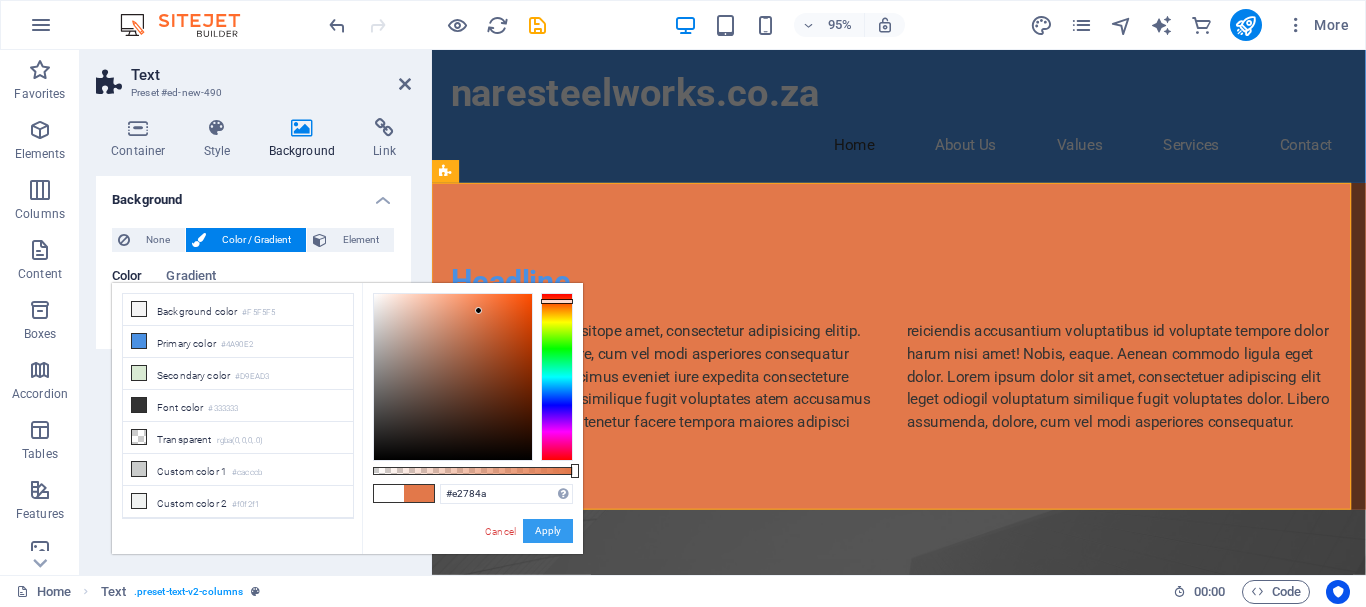 click on "Apply" at bounding box center (548, 531) 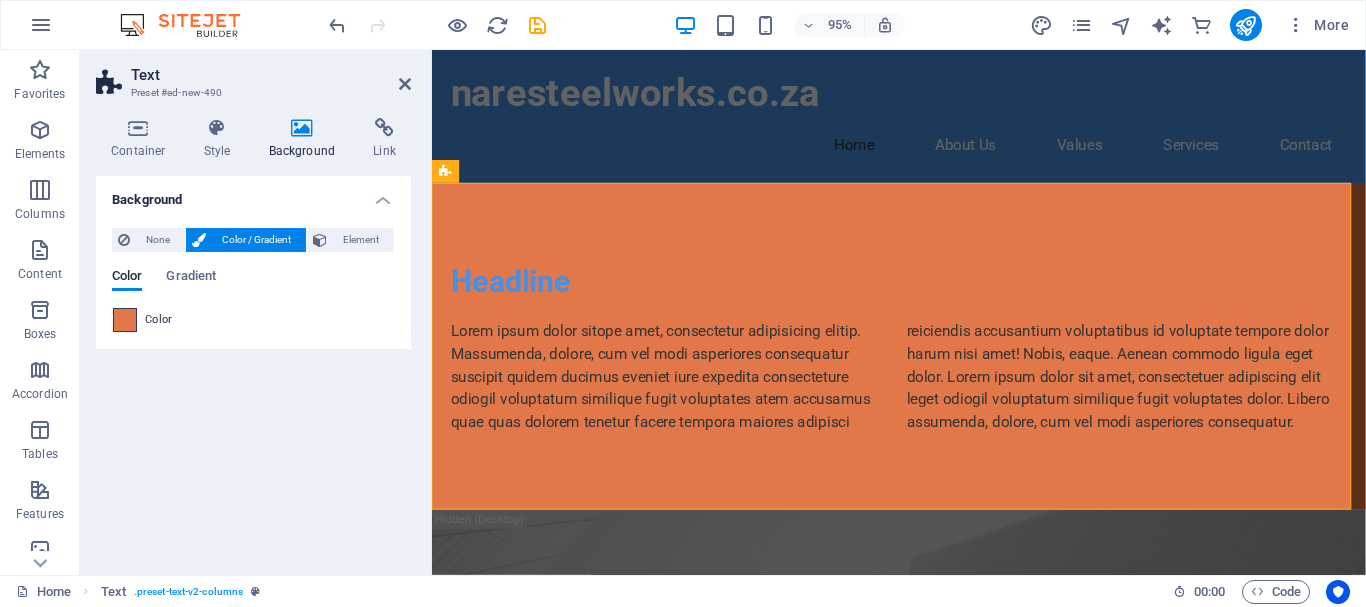 click at bounding box center [125, 320] 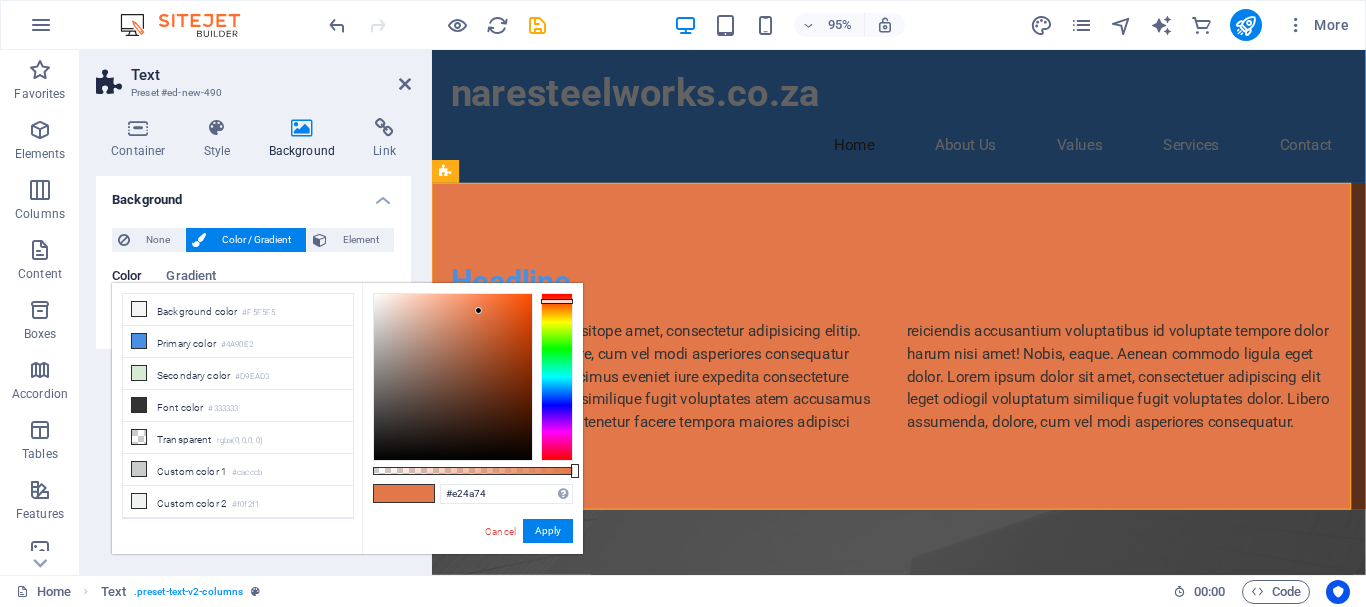 click at bounding box center [557, 377] 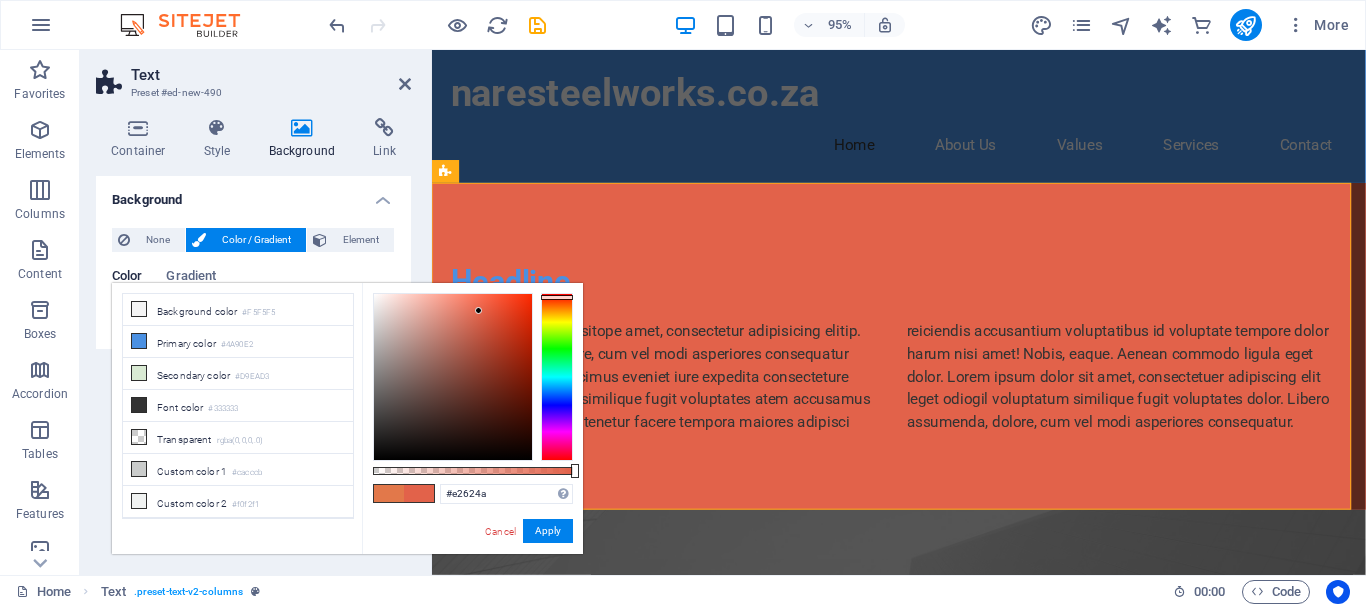click at bounding box center (557, 377) 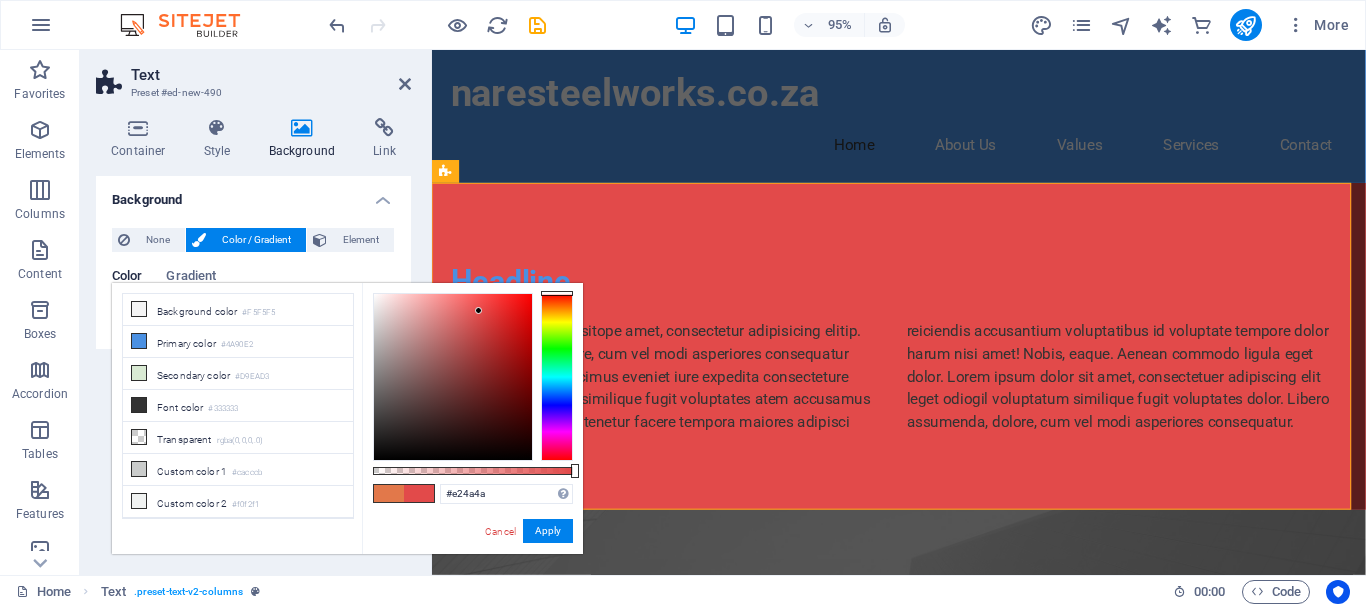 click at bounding box center [557, 293] 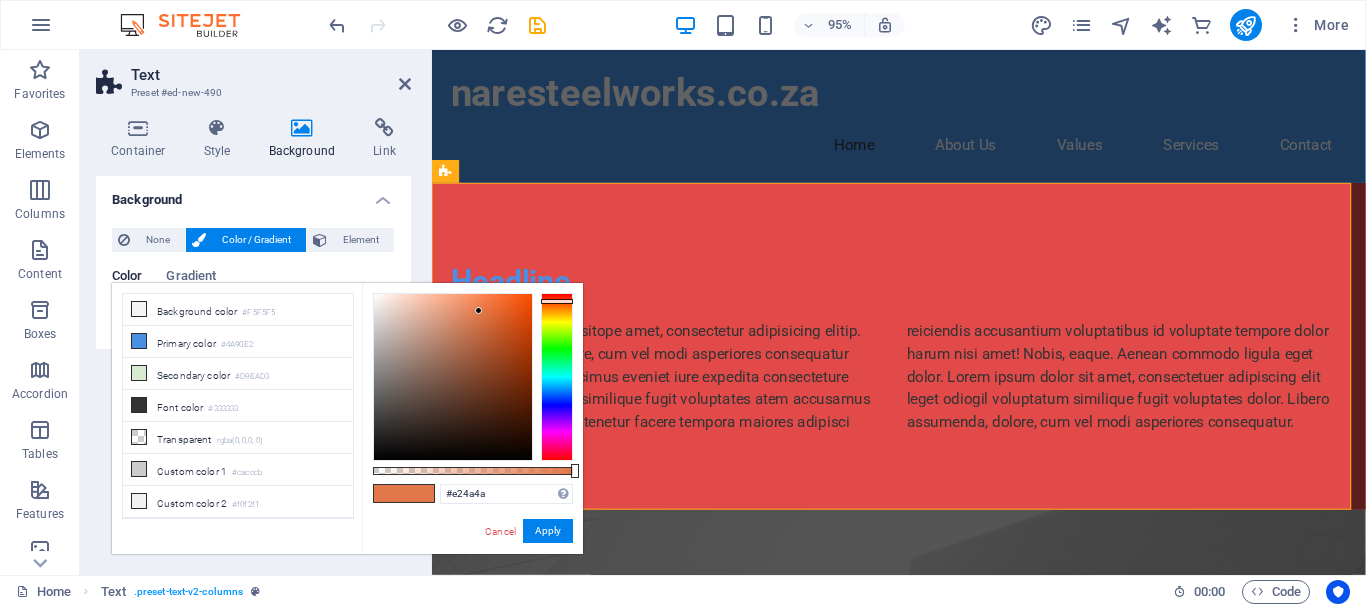 type on "#e2784a" 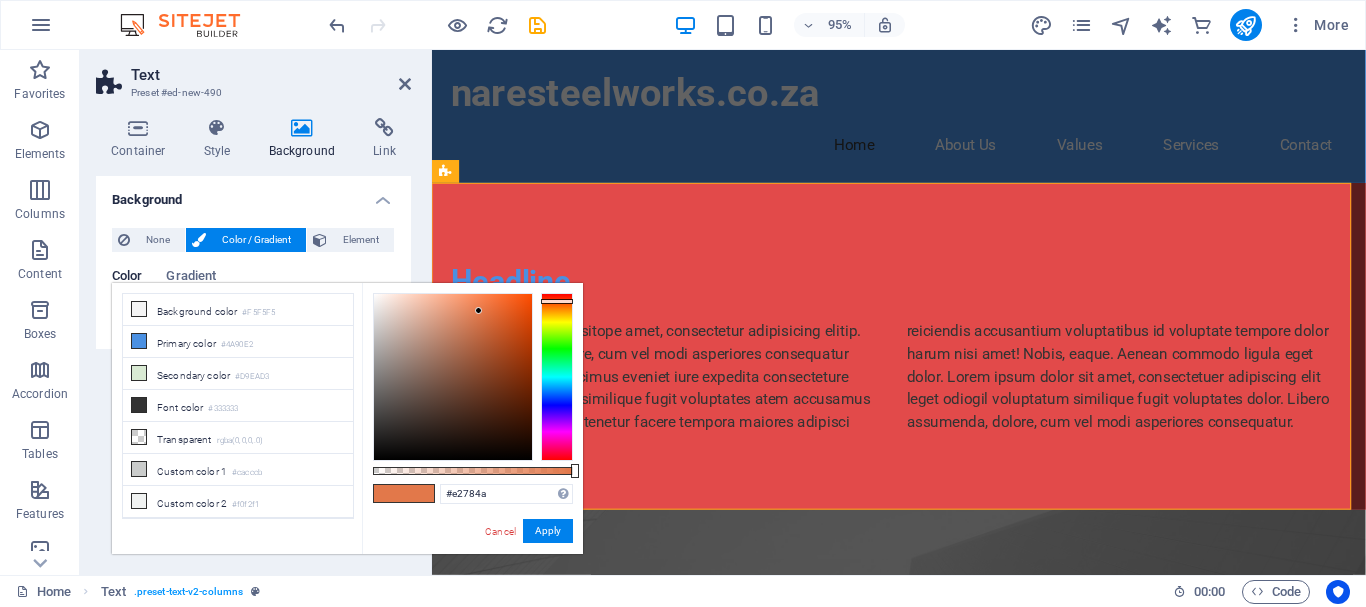 click at bounding box center [557, 377] 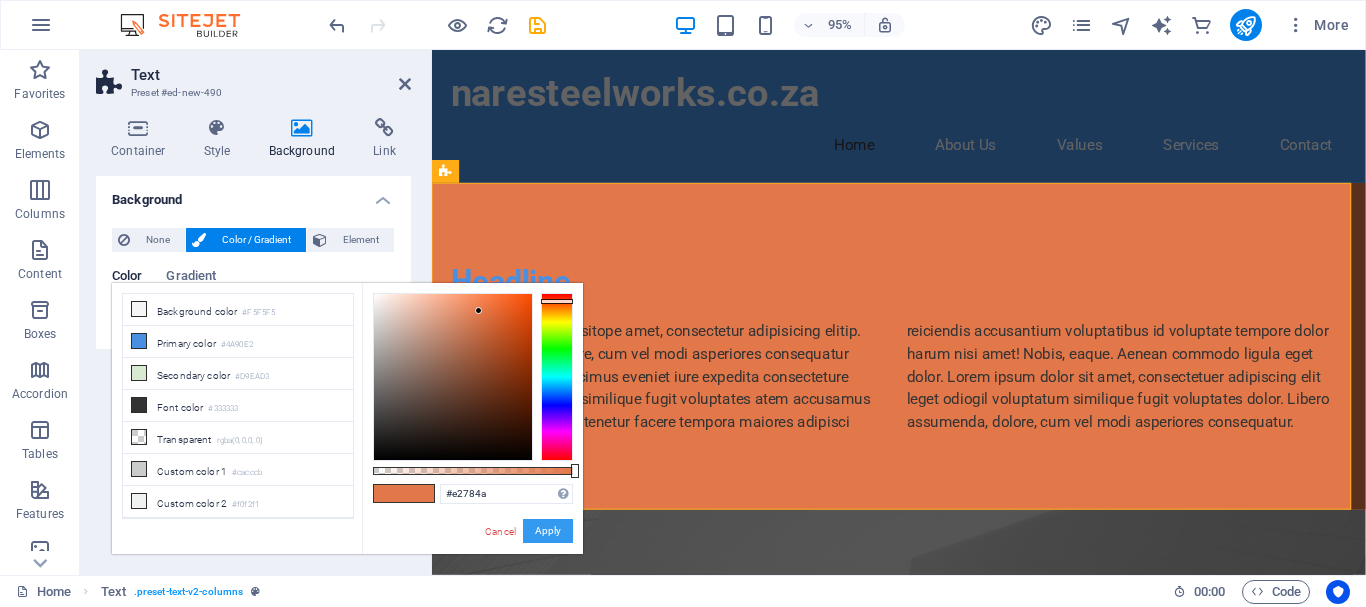 click on "Apply" at bounding box center [548, 531] 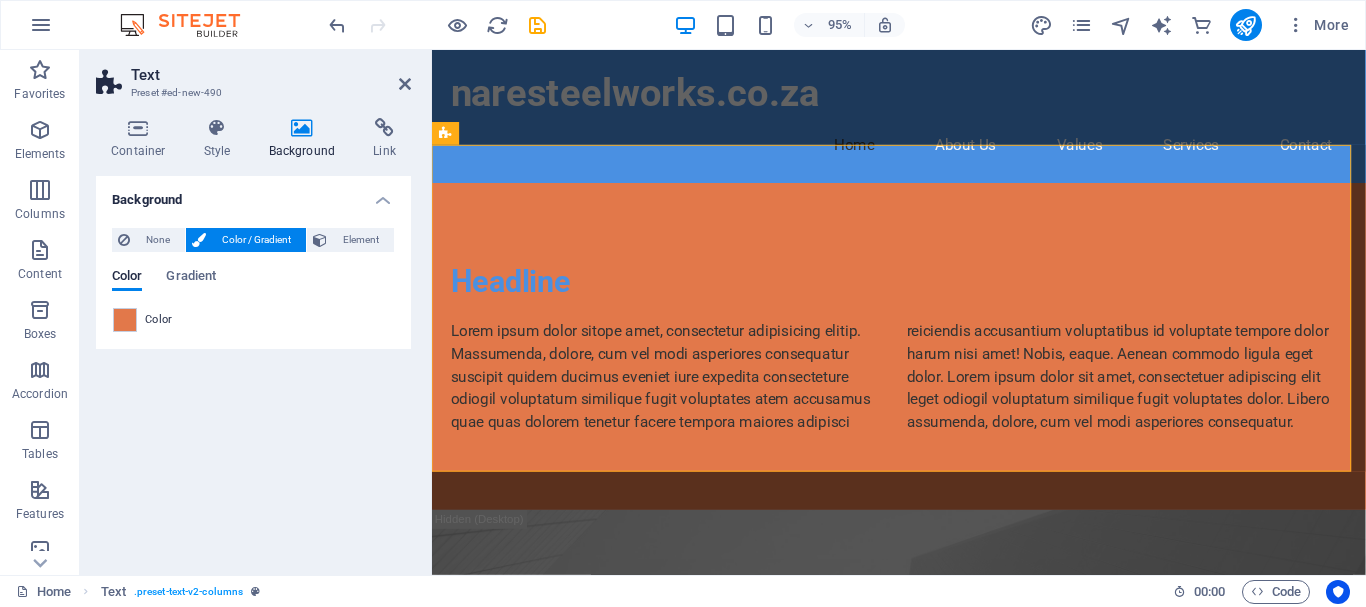 scroll, scrollTop: 40, scrollLeft: 0, axis: vertical 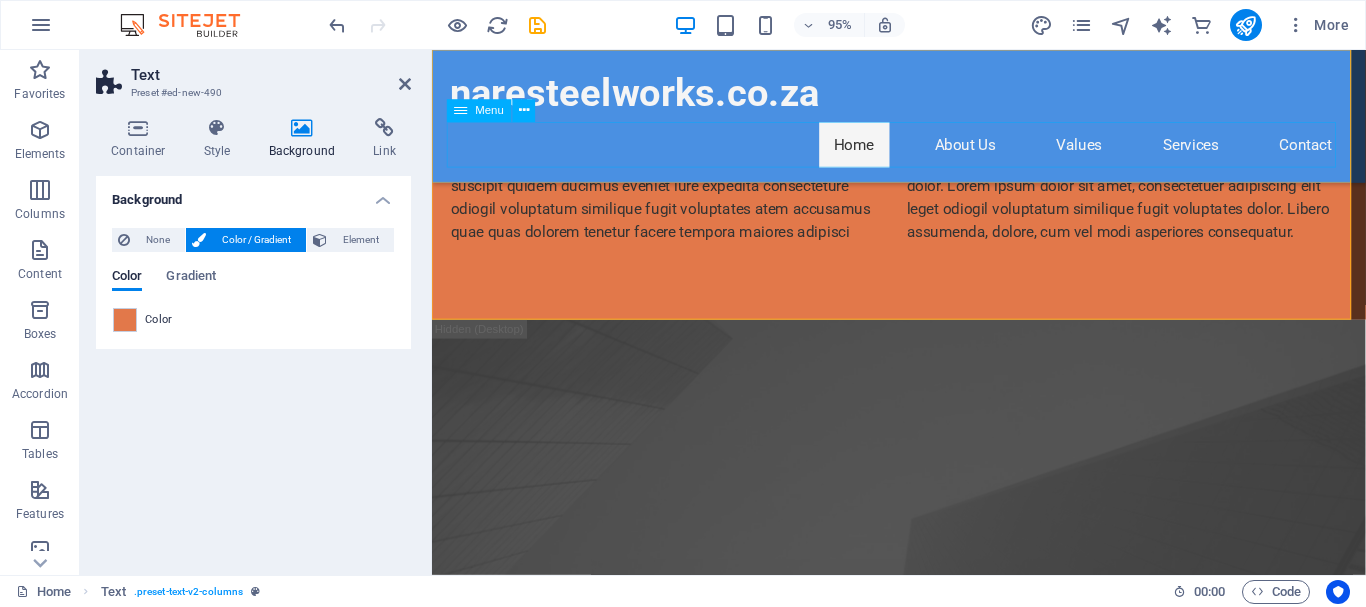 click on "Home About Us Values Services Contact" at bounding box center [924, 150] 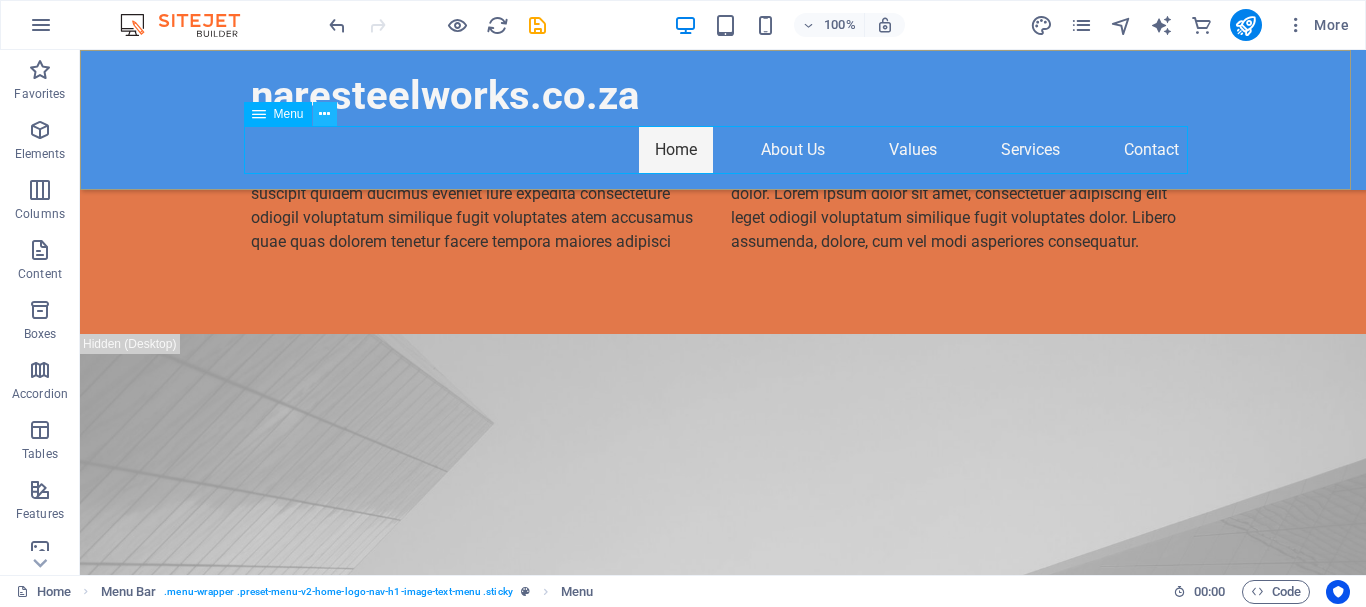 click at bounding box center [324, 114] 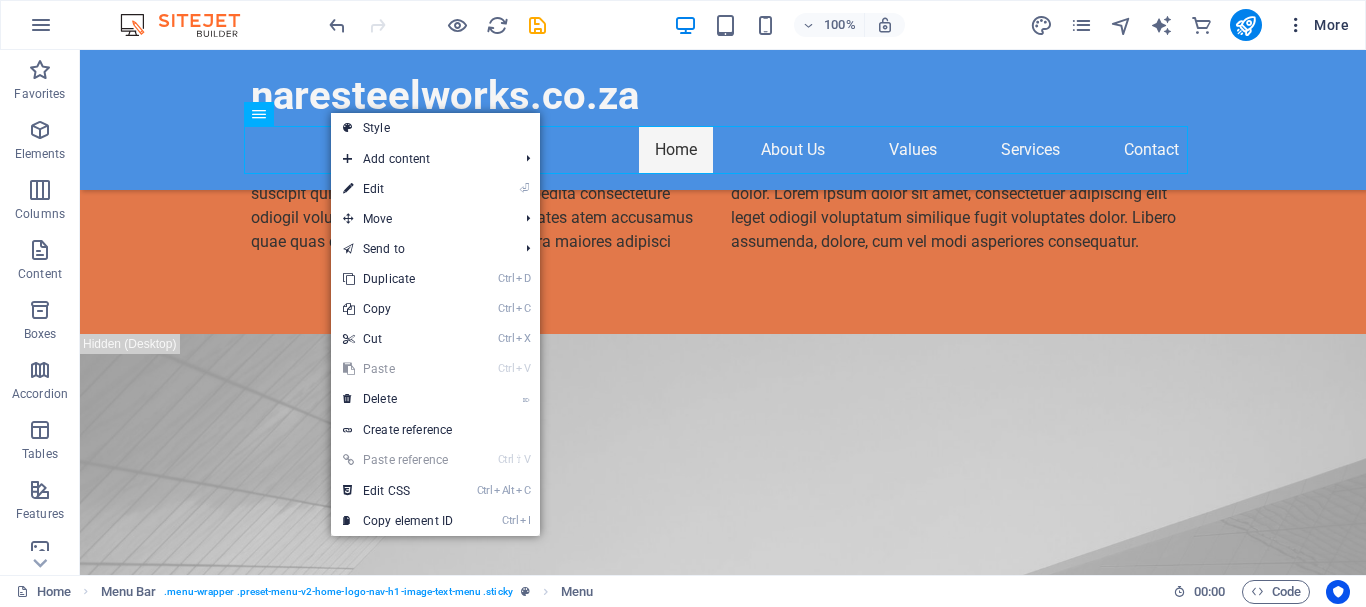 click on "More" at bounding box center [1317, 25] 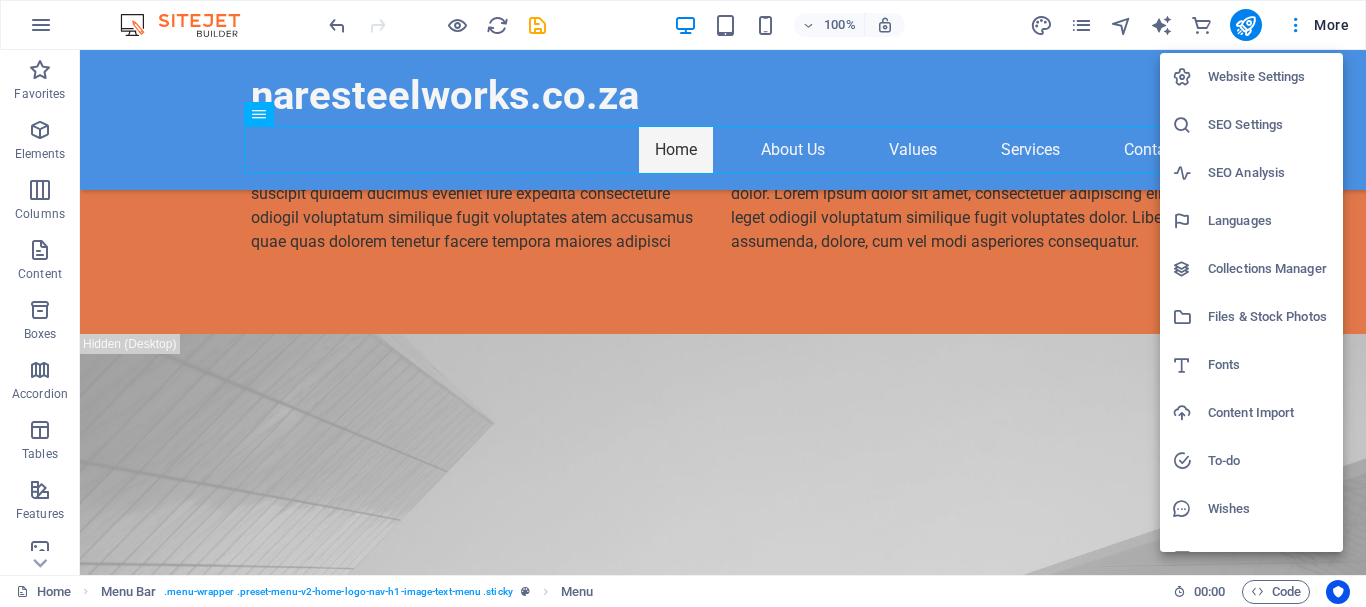 click on "Website Settings" at bounding box center (1269, 77) 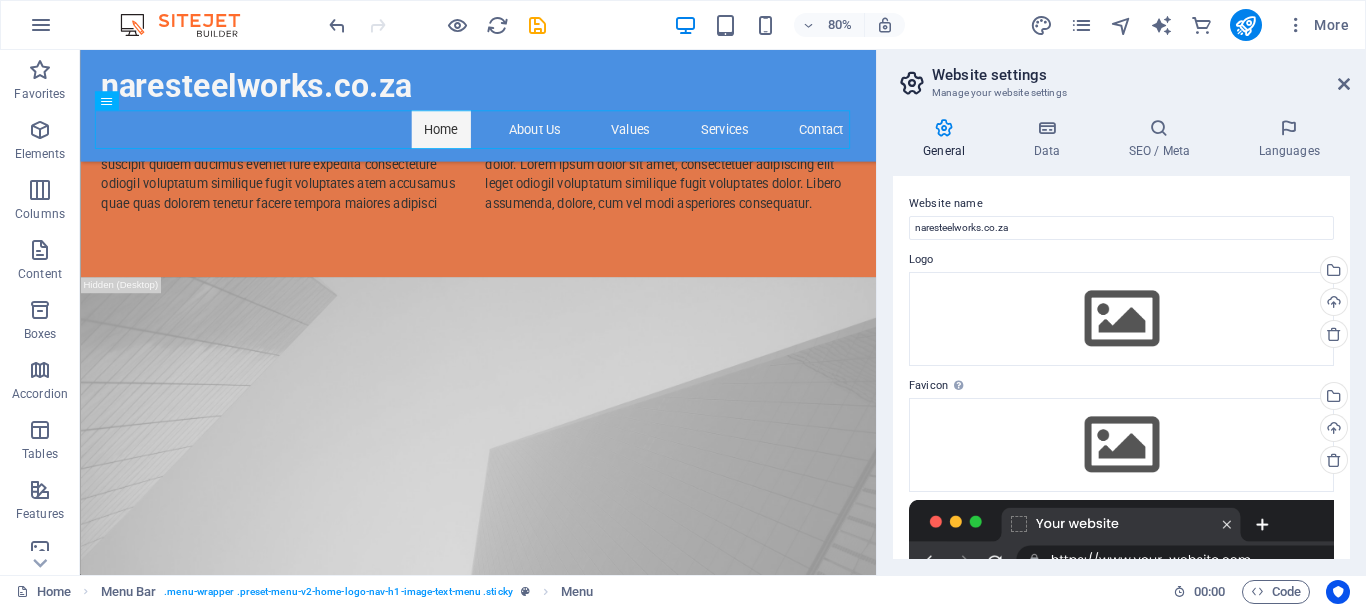 type 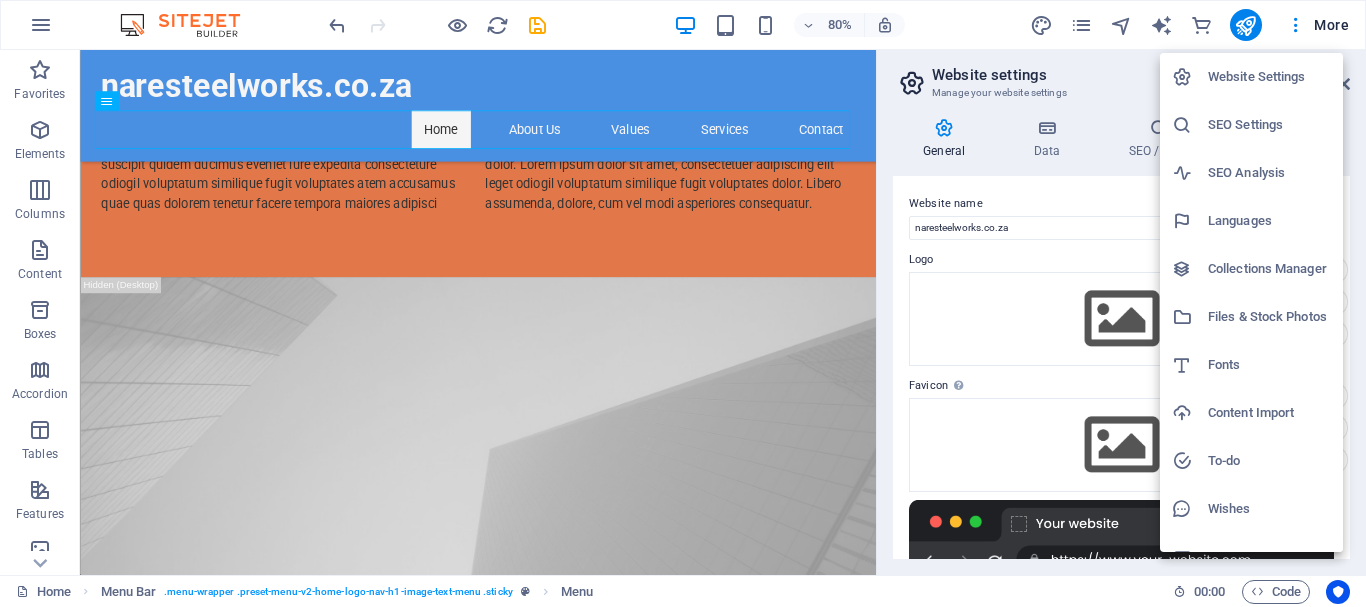 click on "Files & Stock Photos" at bounding box center (1269, 317) 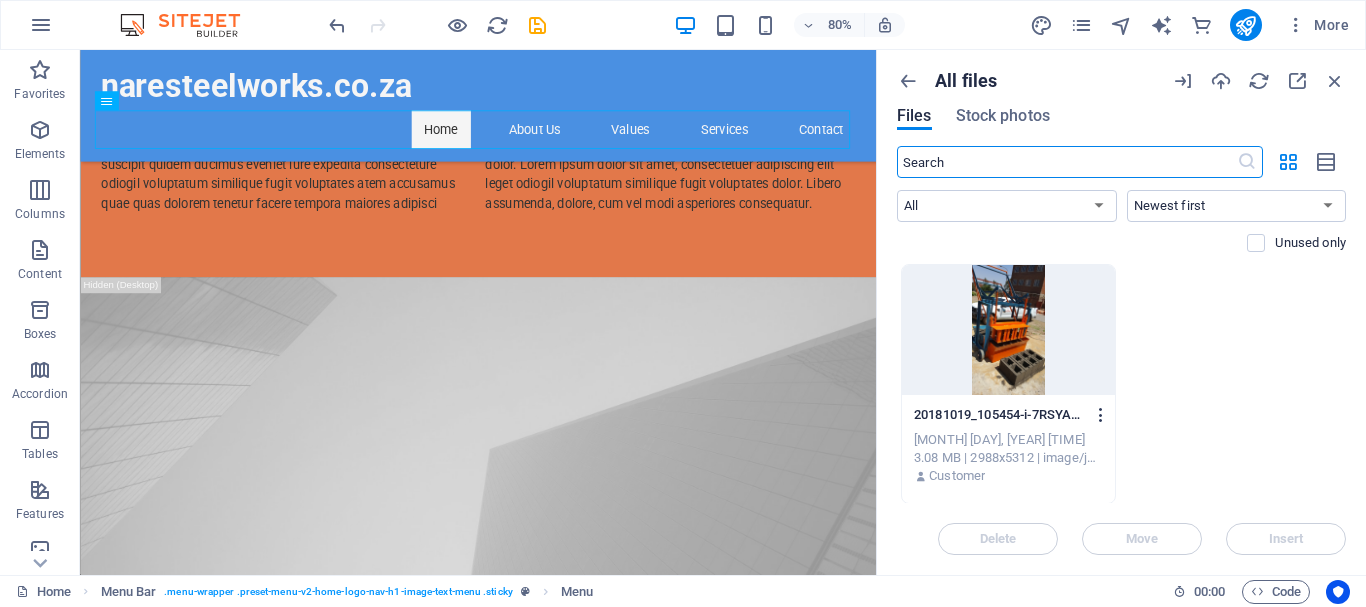 click at bounding box center (1101, 415) 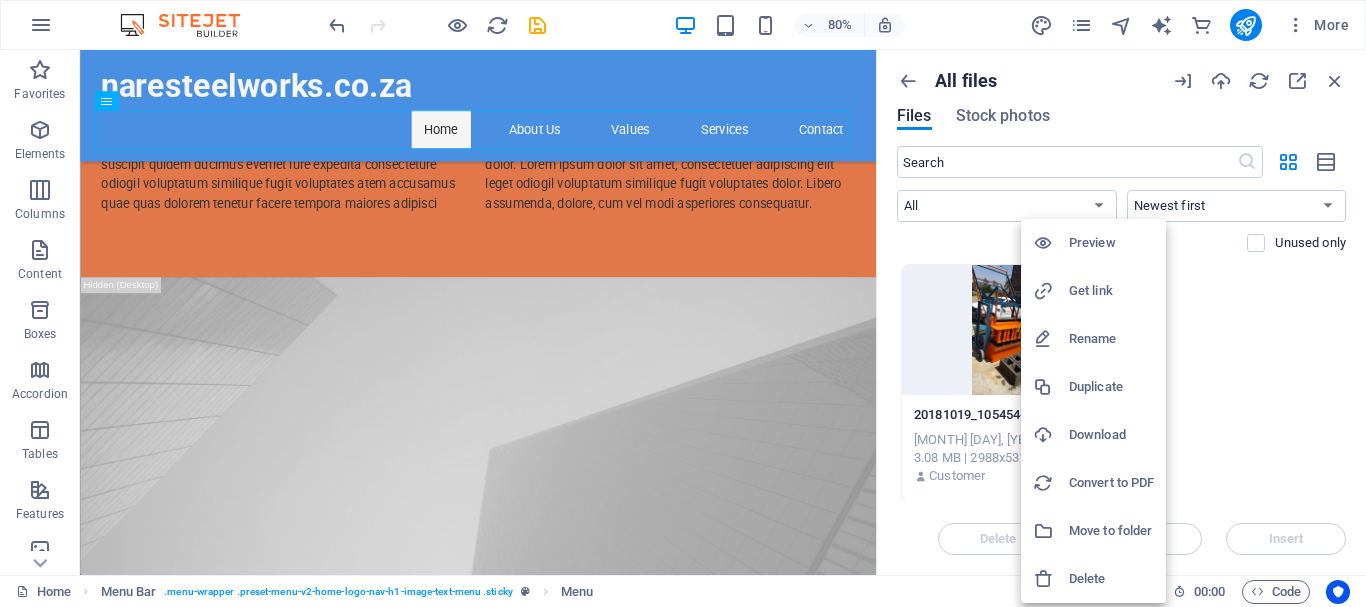 click on "Delete" at bounding box center (1111, 579) 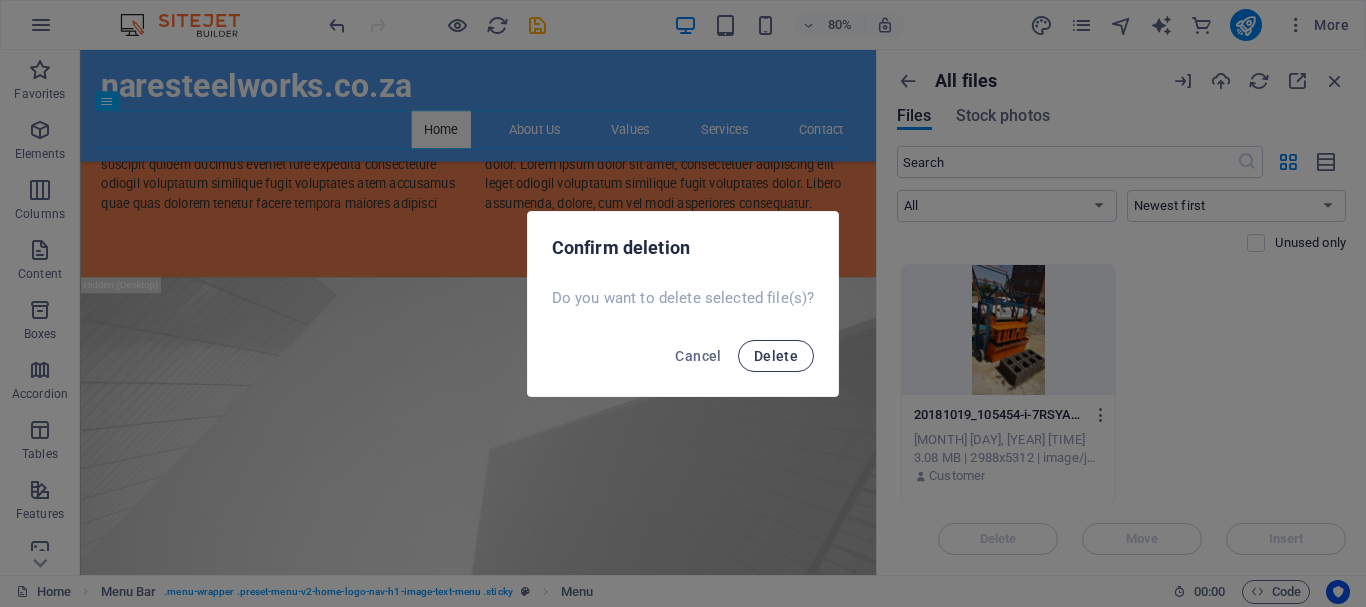 click on "Delete" at bounding box center [776, 356] 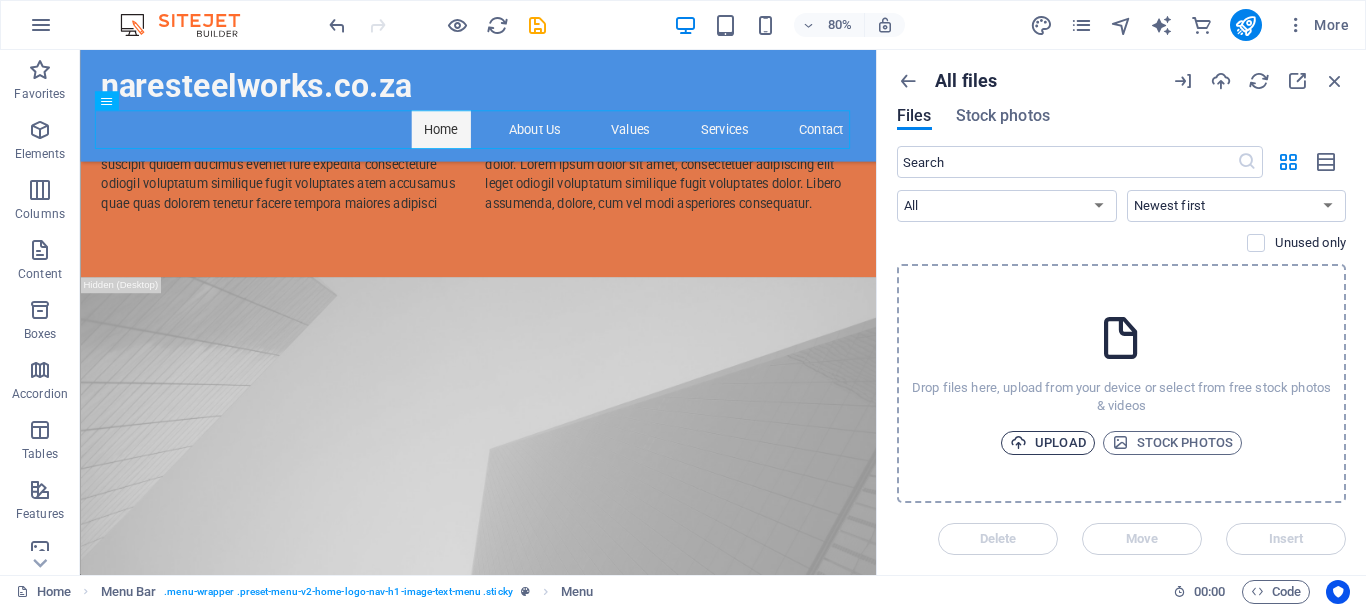 click on "Upload" at bounding box center [1048, 443] 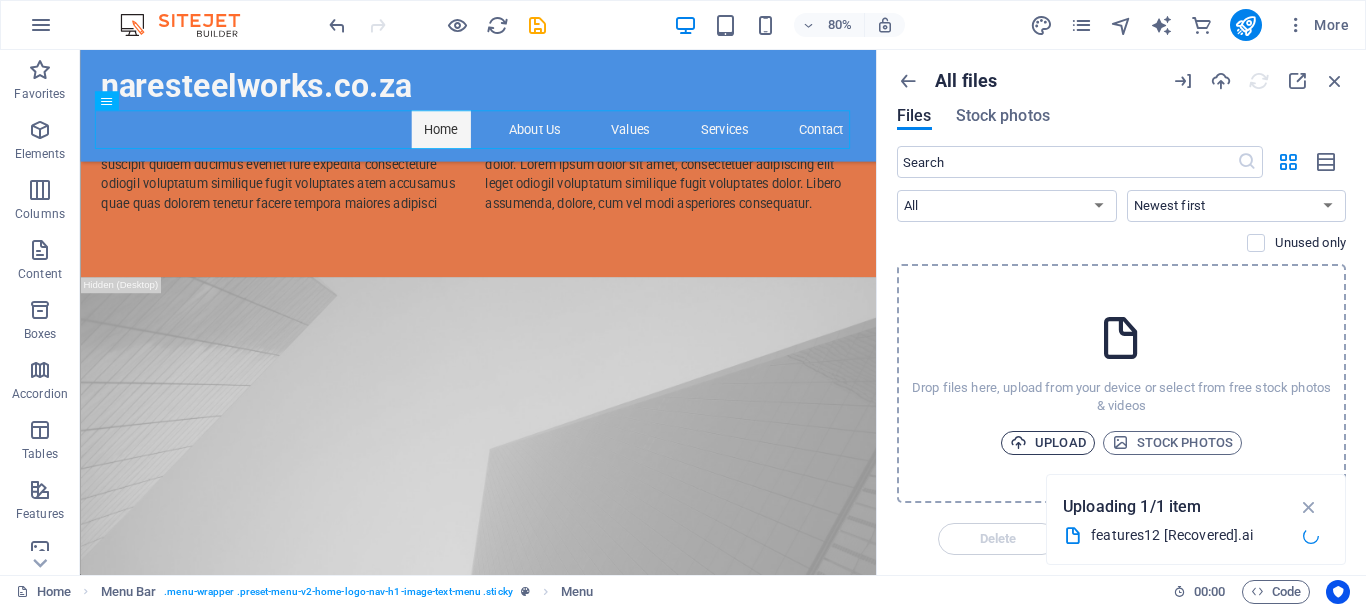 click at bounding box center (1018, 442) 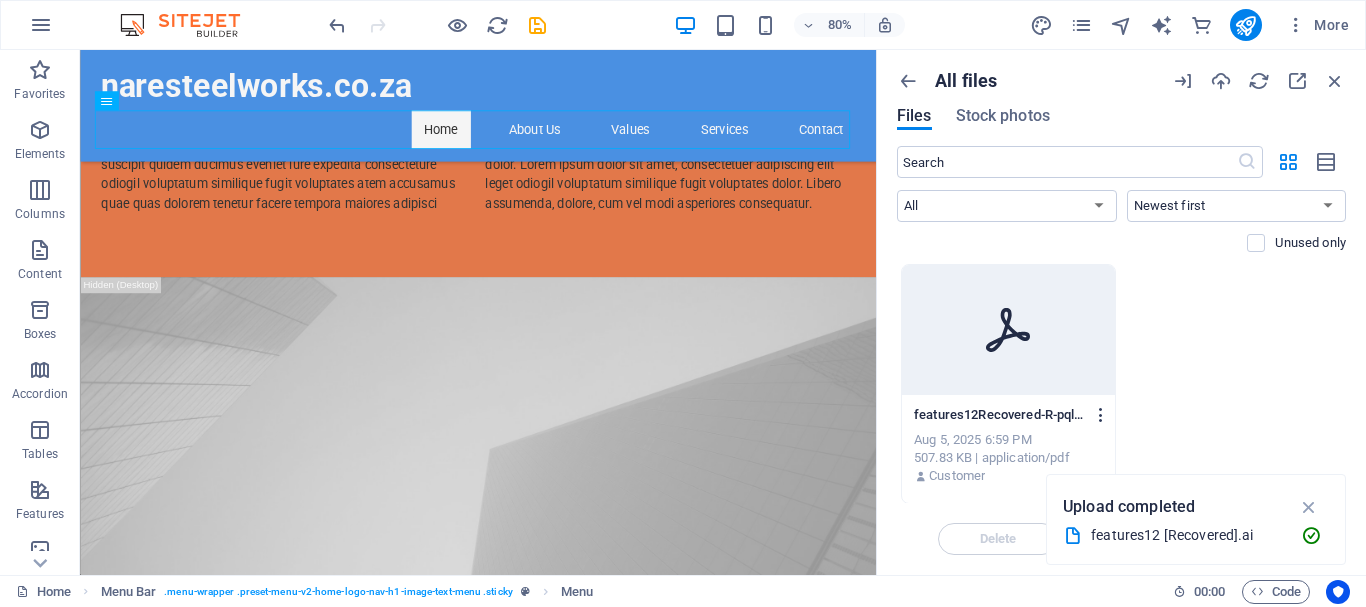 click at bounding box center (1101, 415) 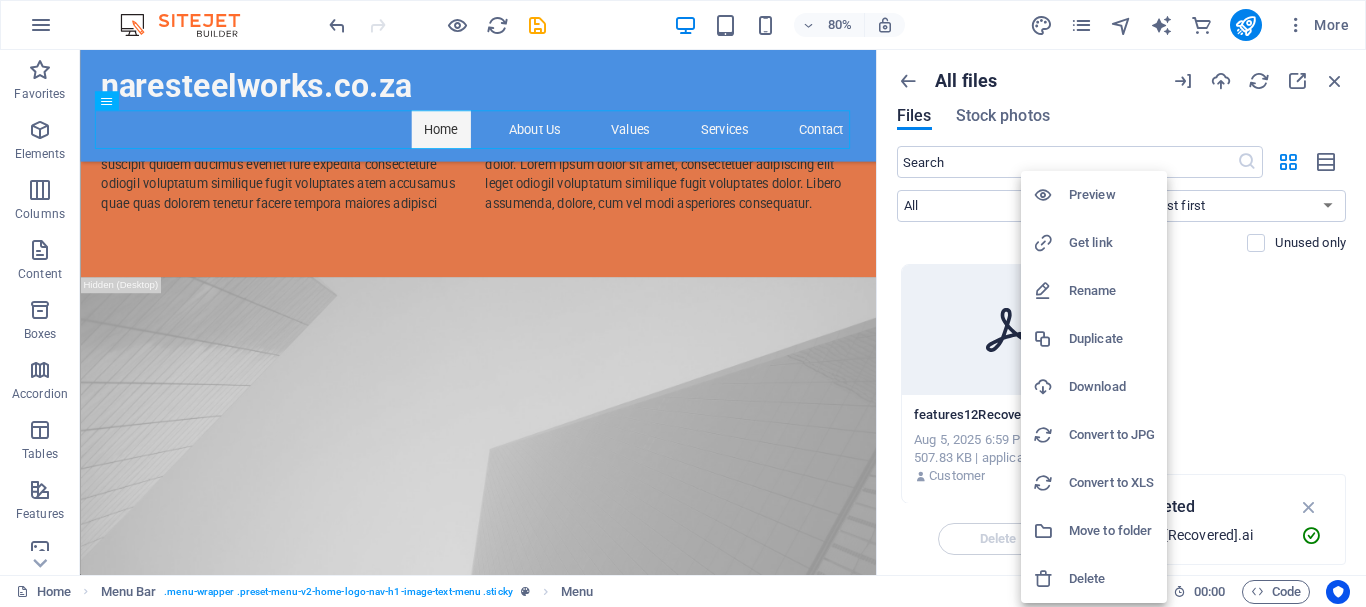 click on "Delete" at bounding box center (1112, 579) 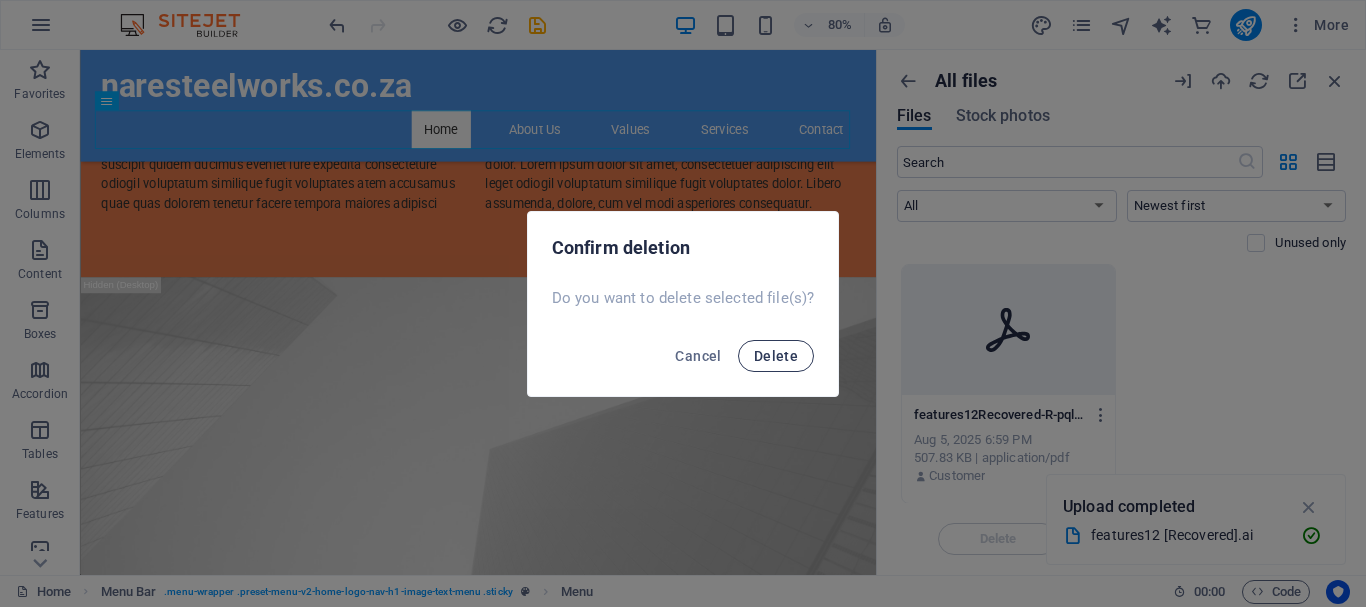 click on "Delete" at bounding box center [776, 356] 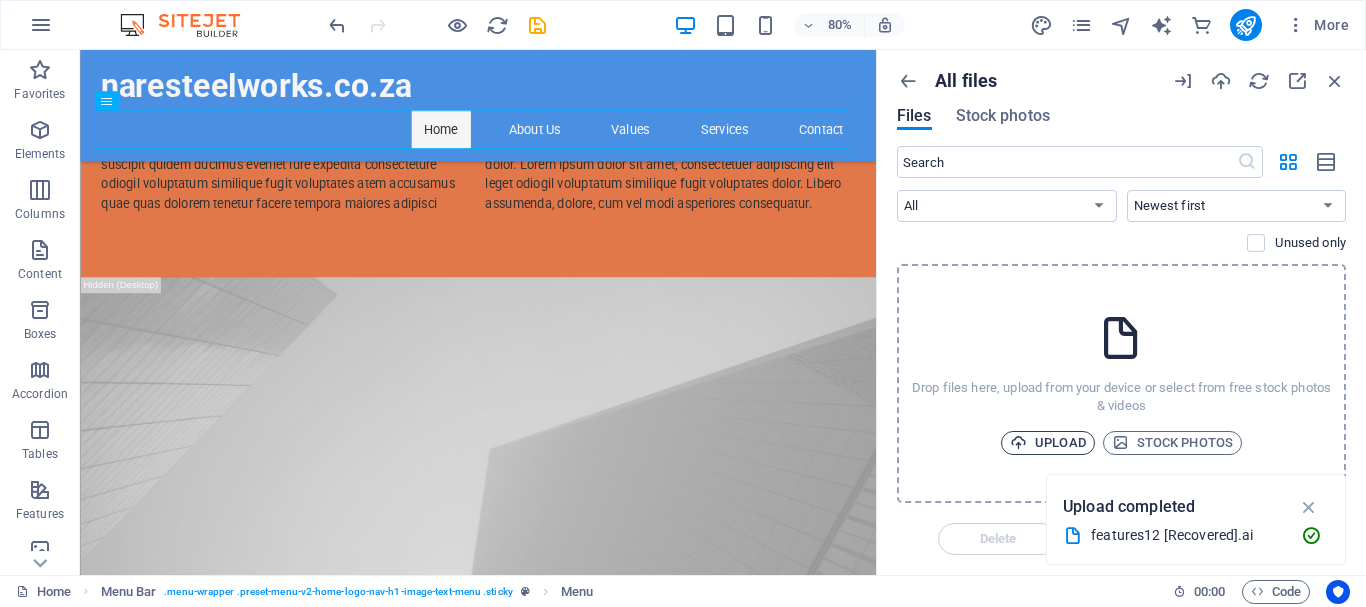click on "Upload" at bounding box center [1048, 443] 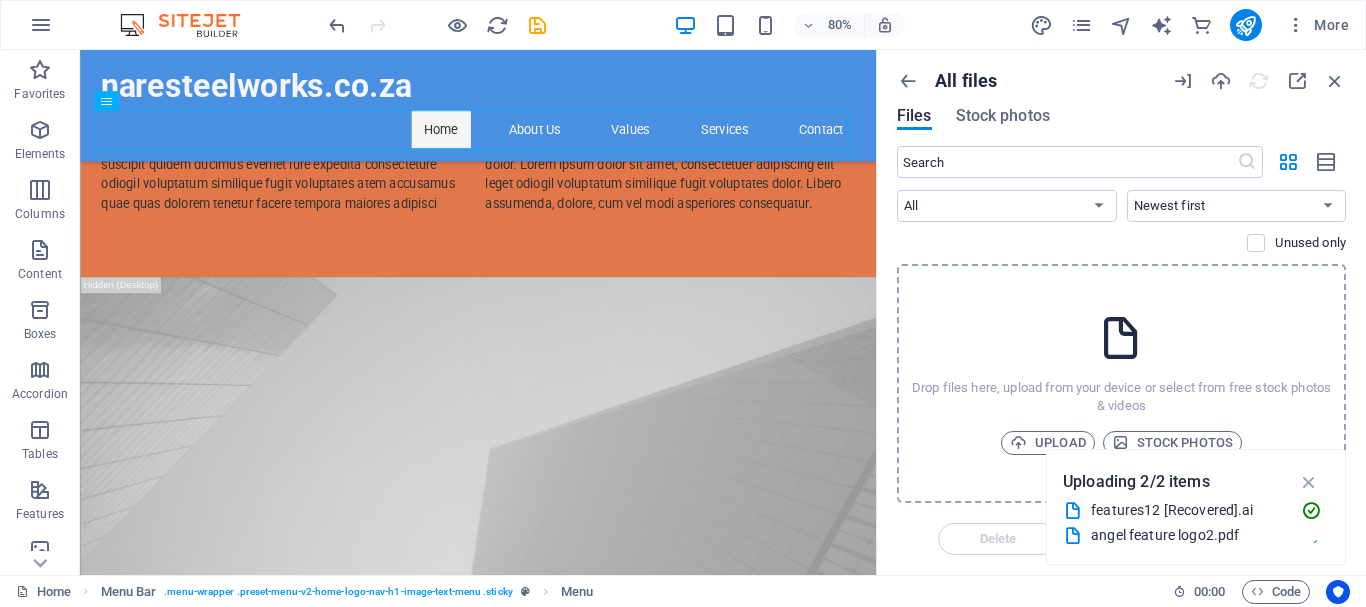 click on "angel feature logo2.pdf" at bounding box center (1189, 535) 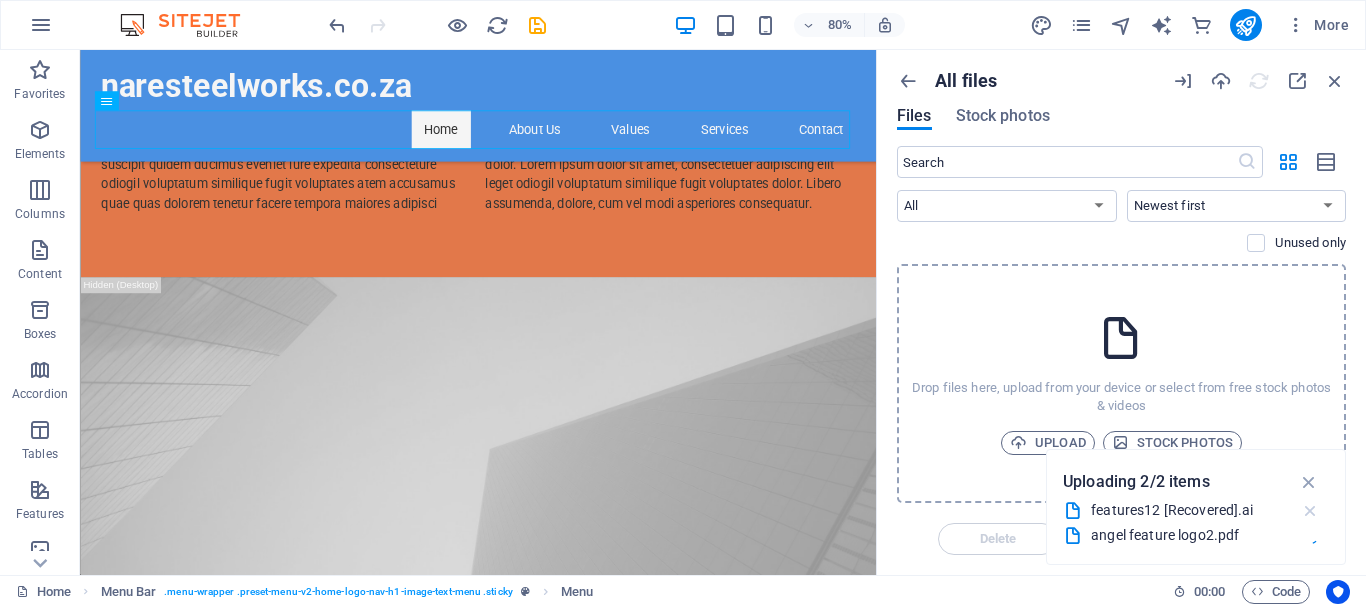 click at bounding box center [1310, 511] 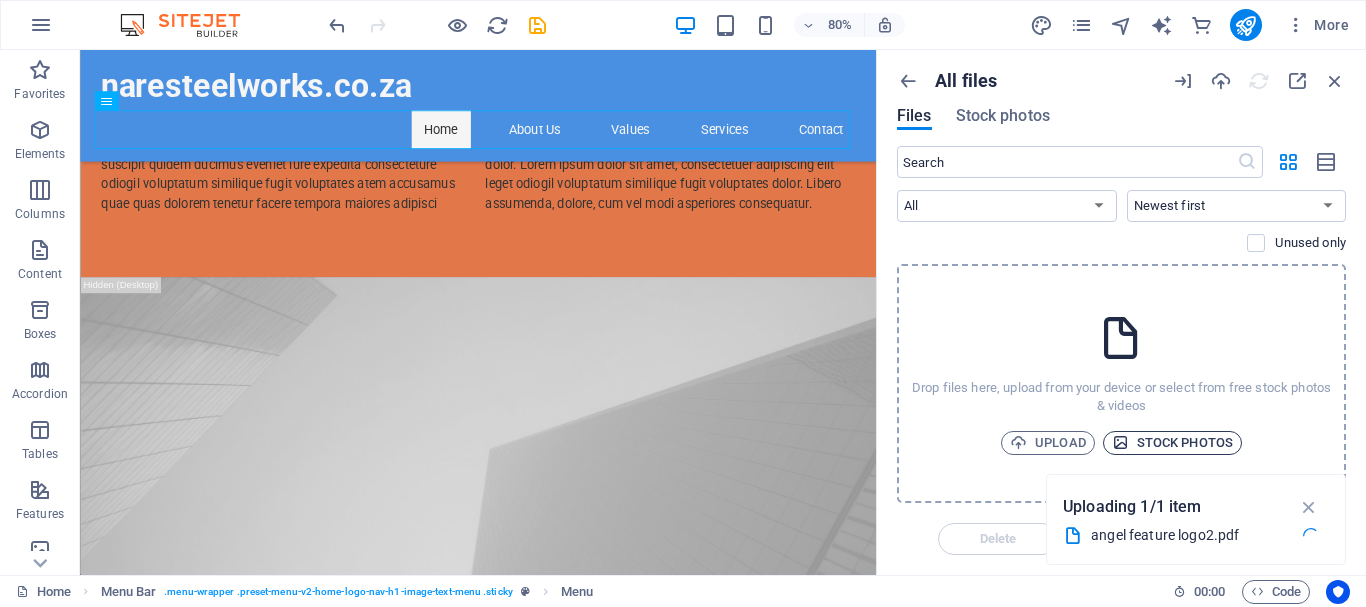 click on "Stock photos" at bounding box center [1172, 443] 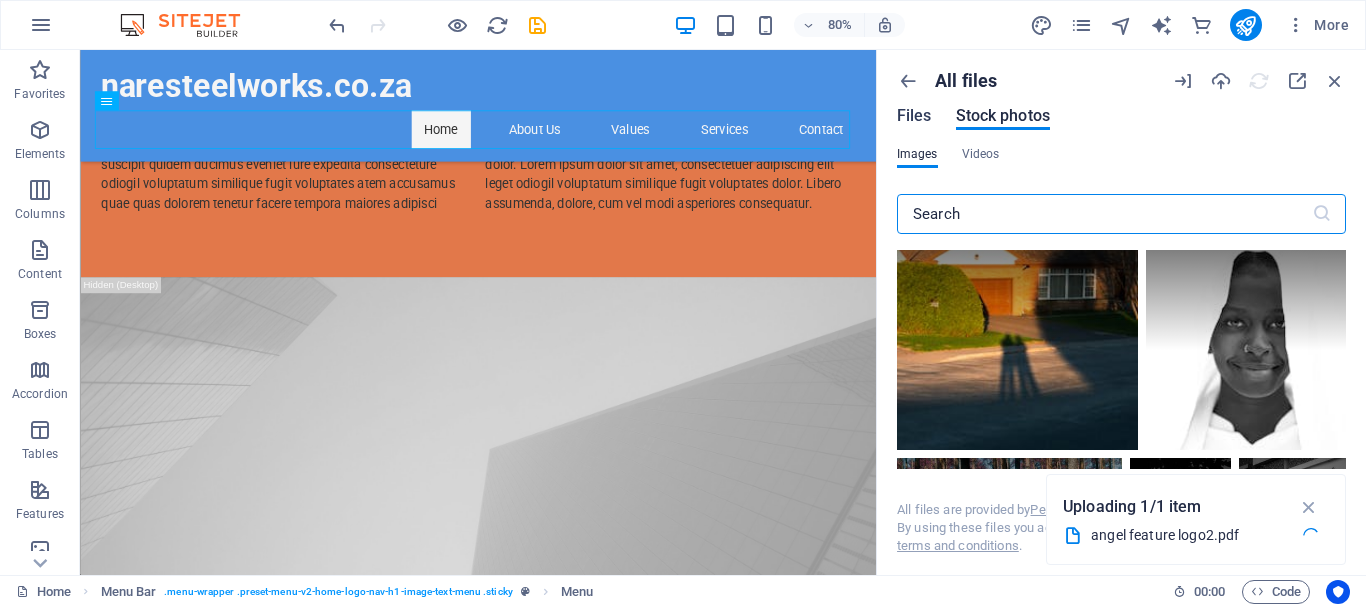click on "Files" at bounding box center (914, 116) 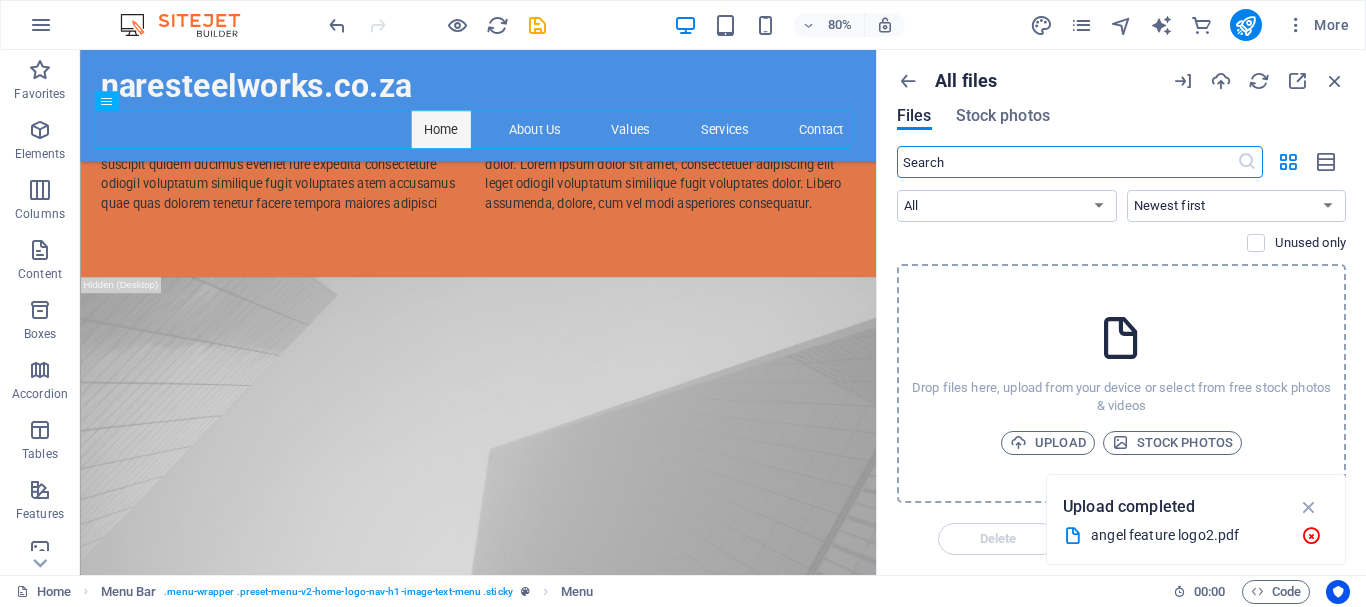 click on "Upload completed" at bounding box center [1129, 507] 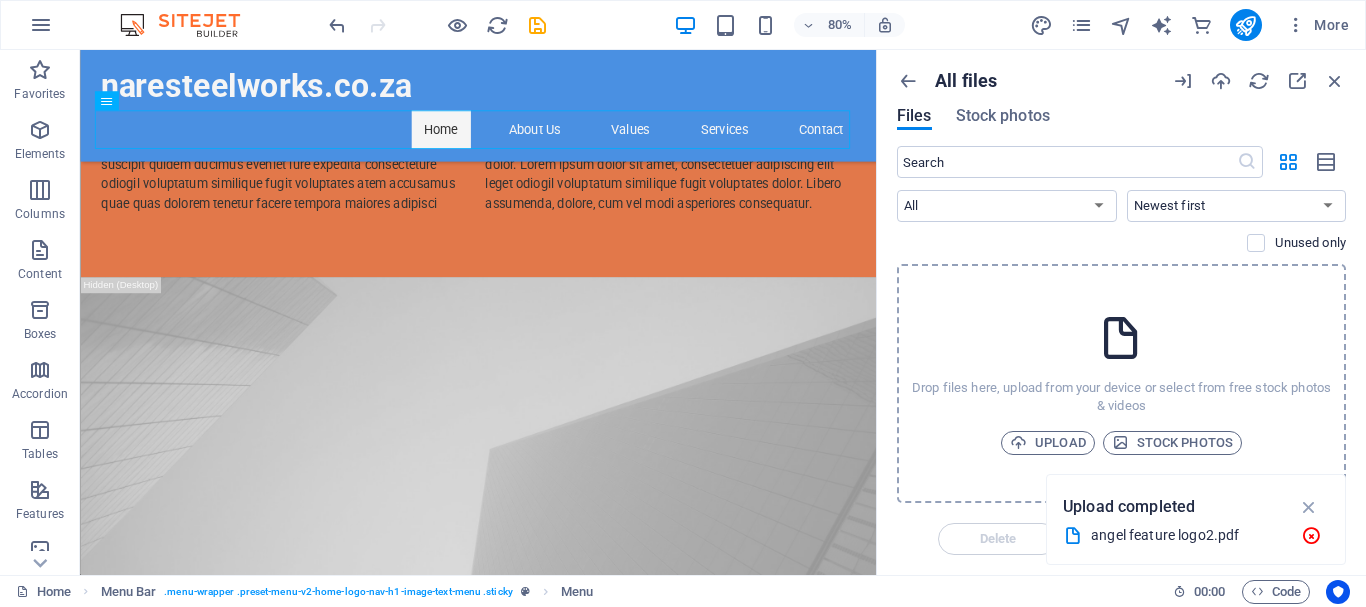 click on "Upload completed" at bounding box center [1129, 507] 